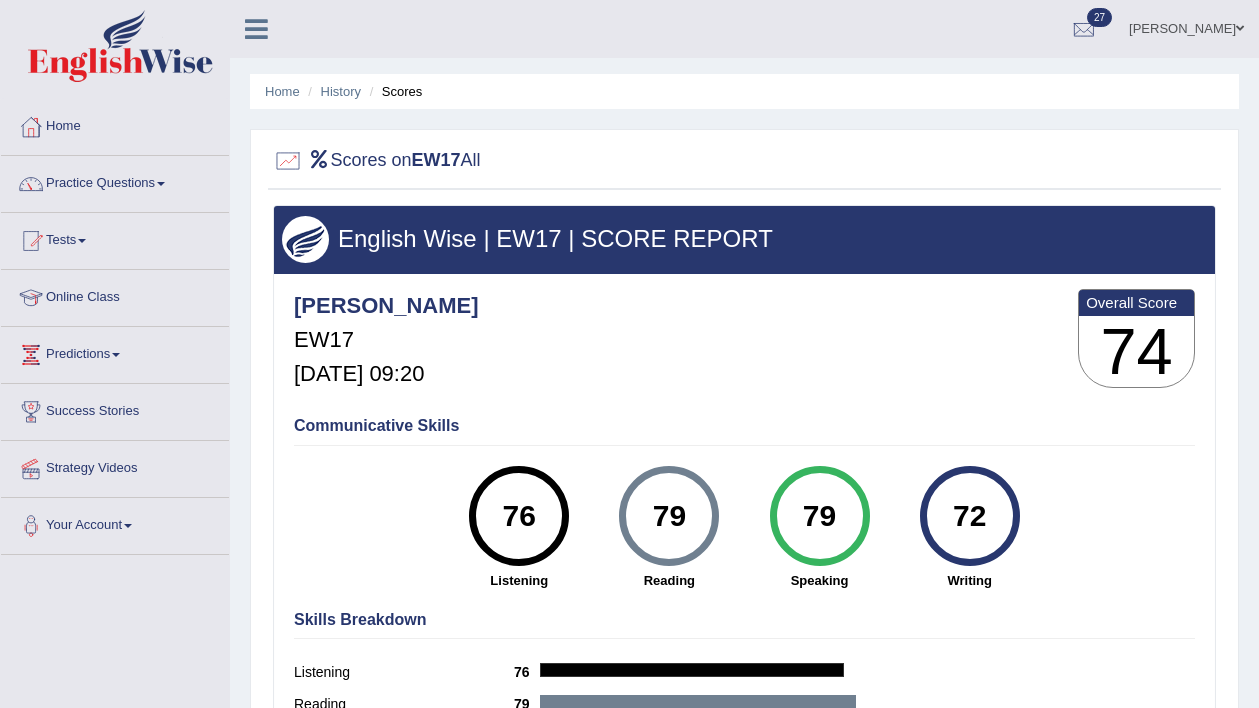 scroll, scrollTop: 0, scrollLeft: 0, axis: both 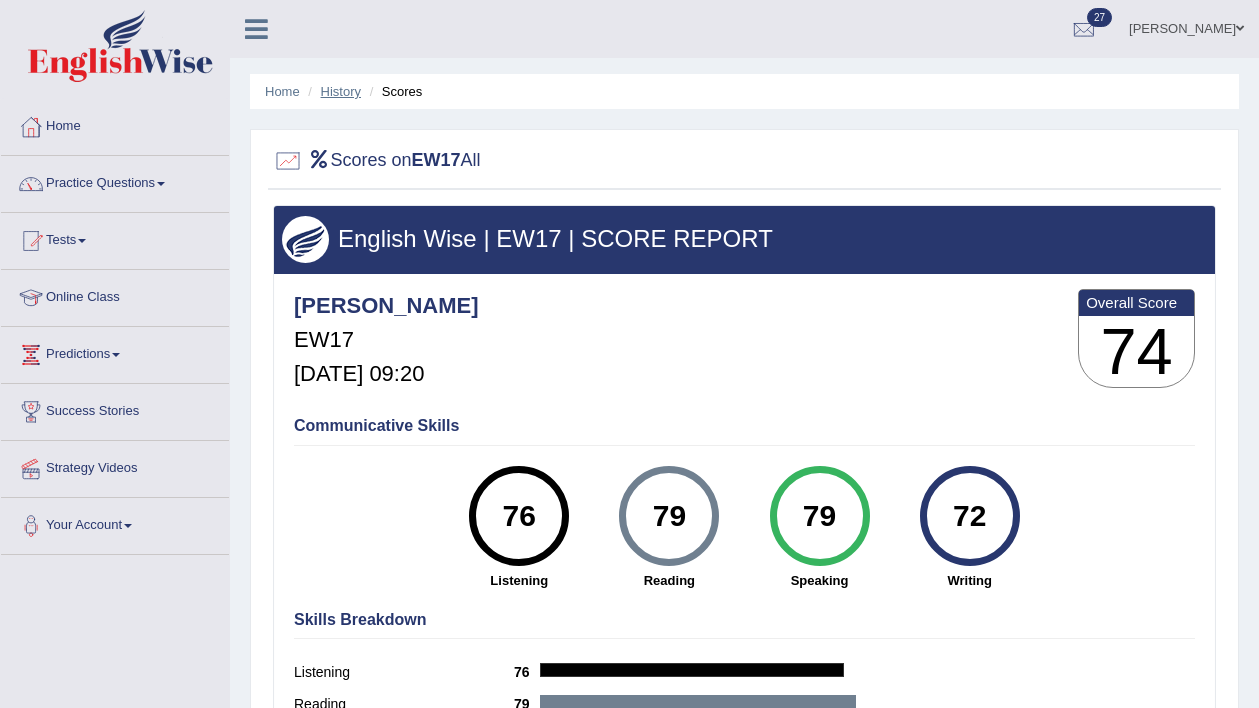 click on "History" at bounding box center (341, 91) 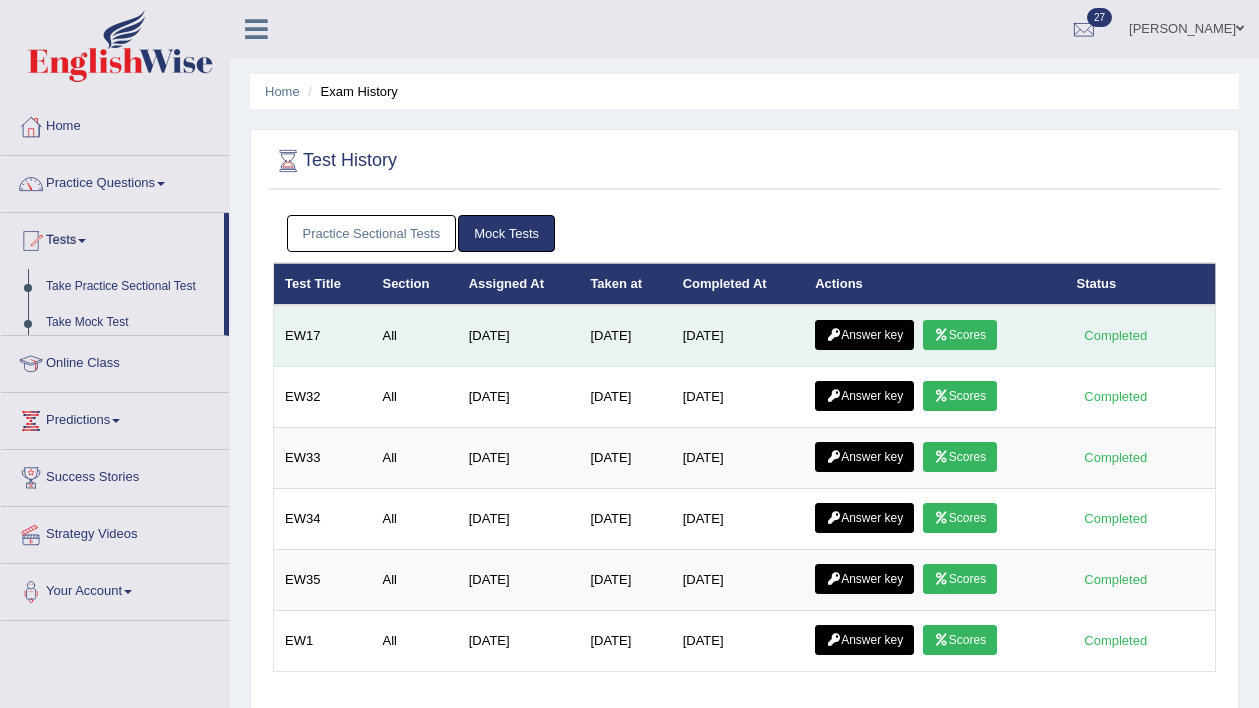 scroll, scrollTop: 0, scrollLeft: 0, axis: both 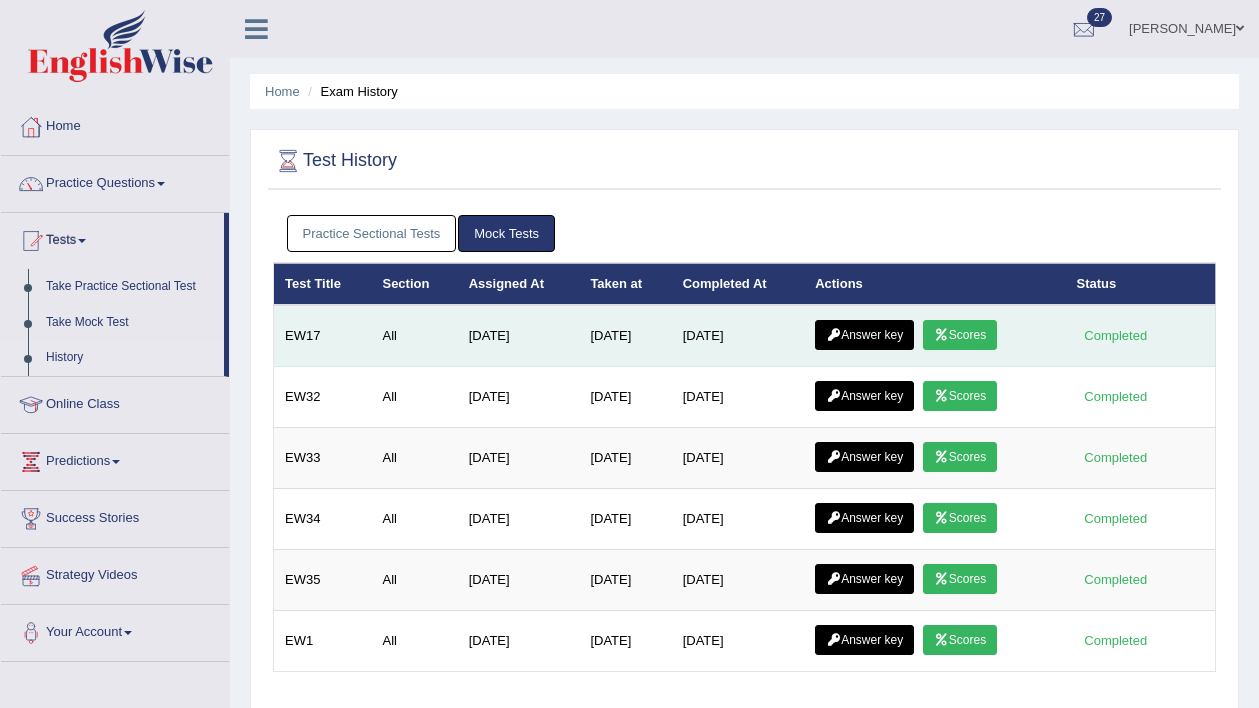 click on "Answer key" at bounding box center [864, 335] 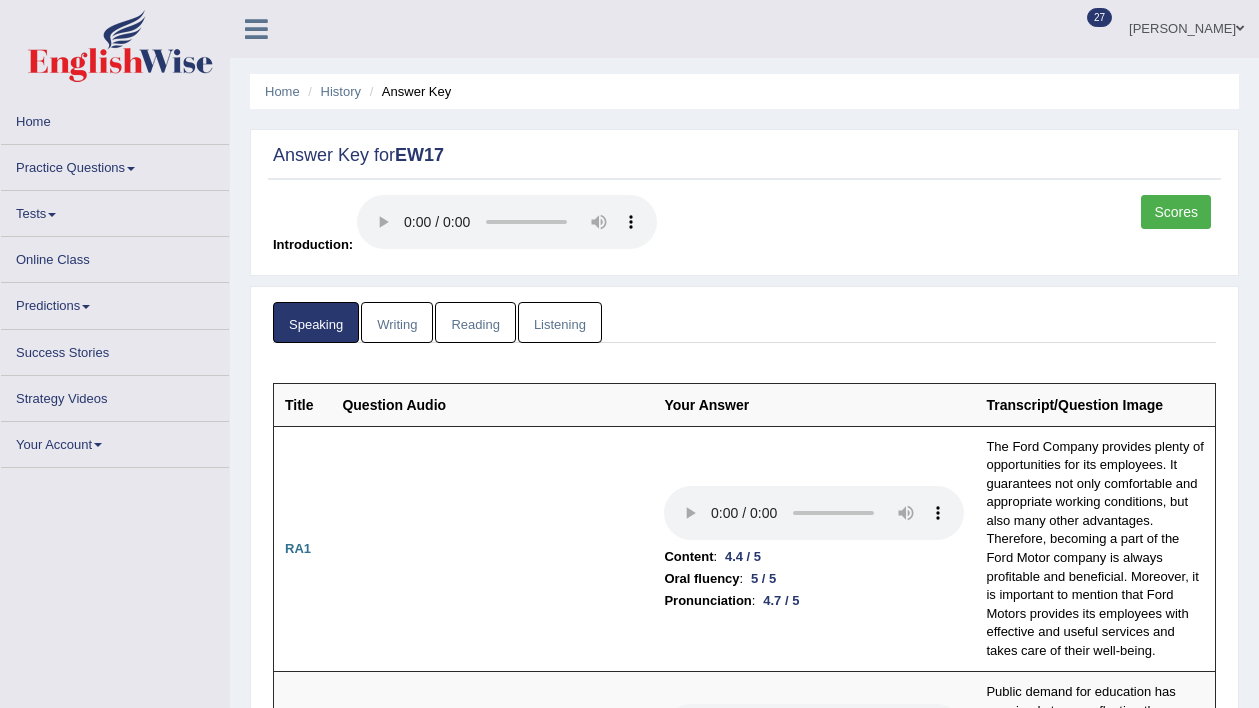 scroll, scrollTop: 0, scrollLeft: 0, axis: both 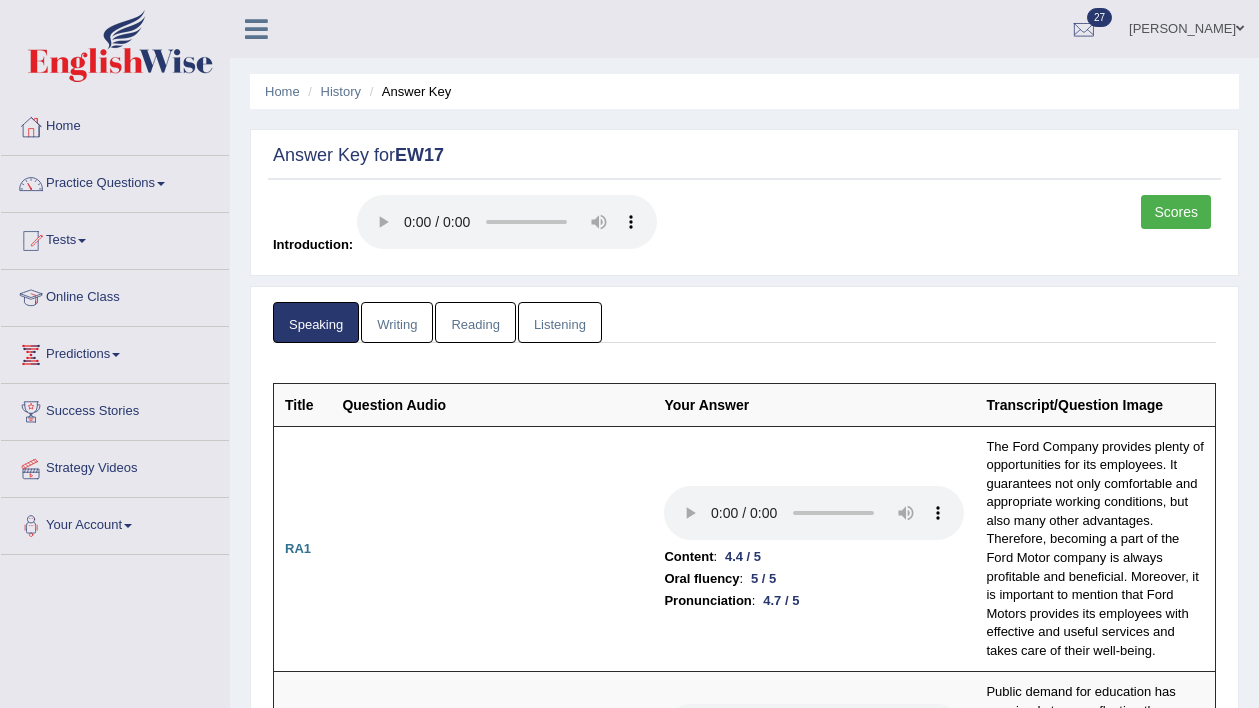 click on "Writing" at bounding box center (397, 322) 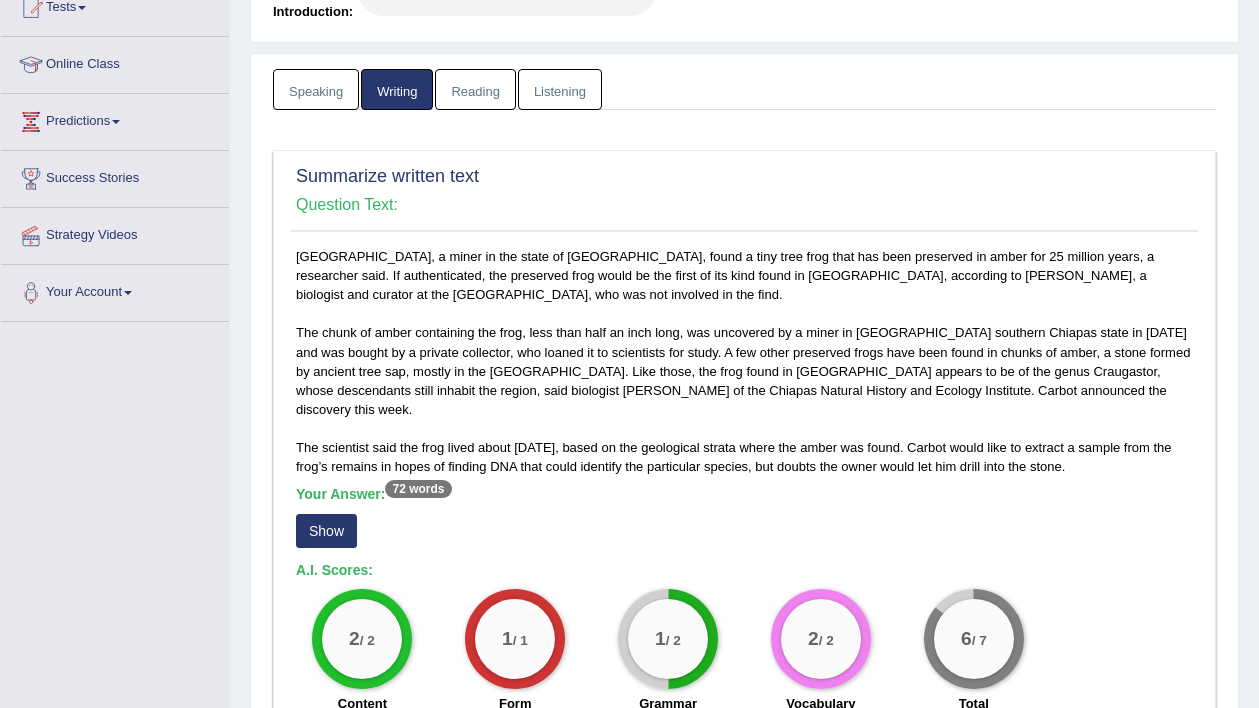 scroll, scrollTop: 249, scrollLeft: 0, axis: vertical 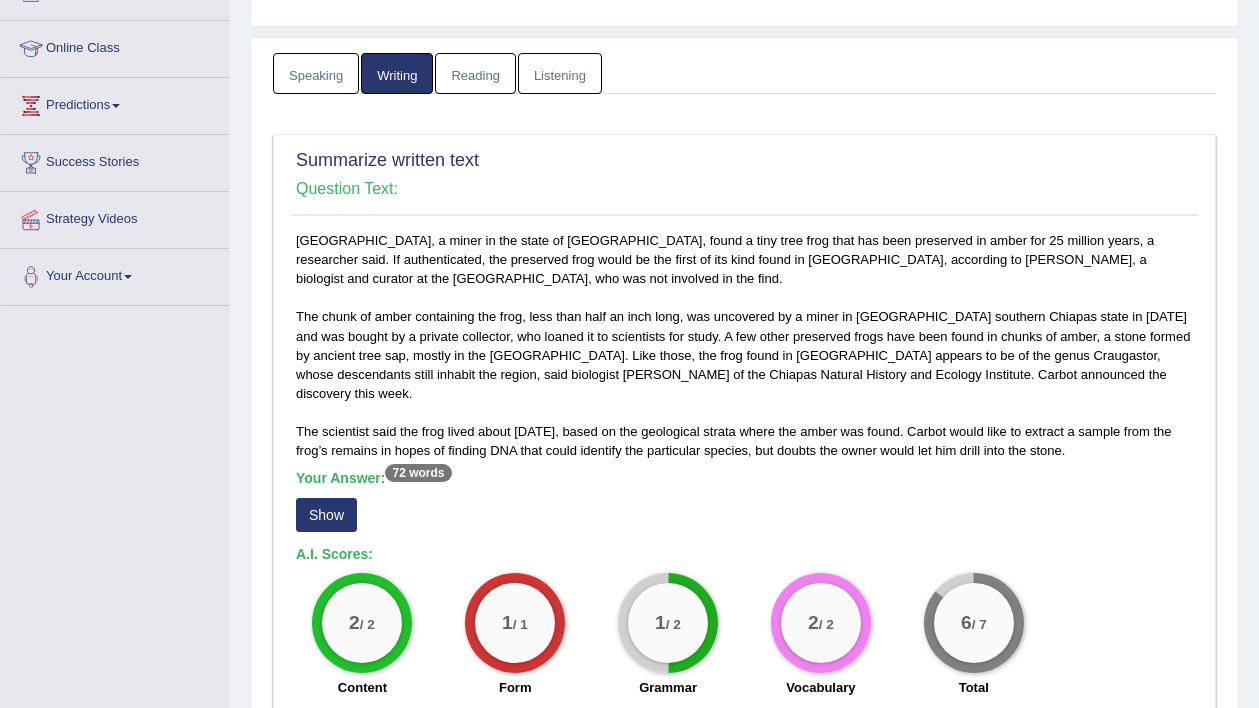 click on "Show" at bounding box center [326, 515] 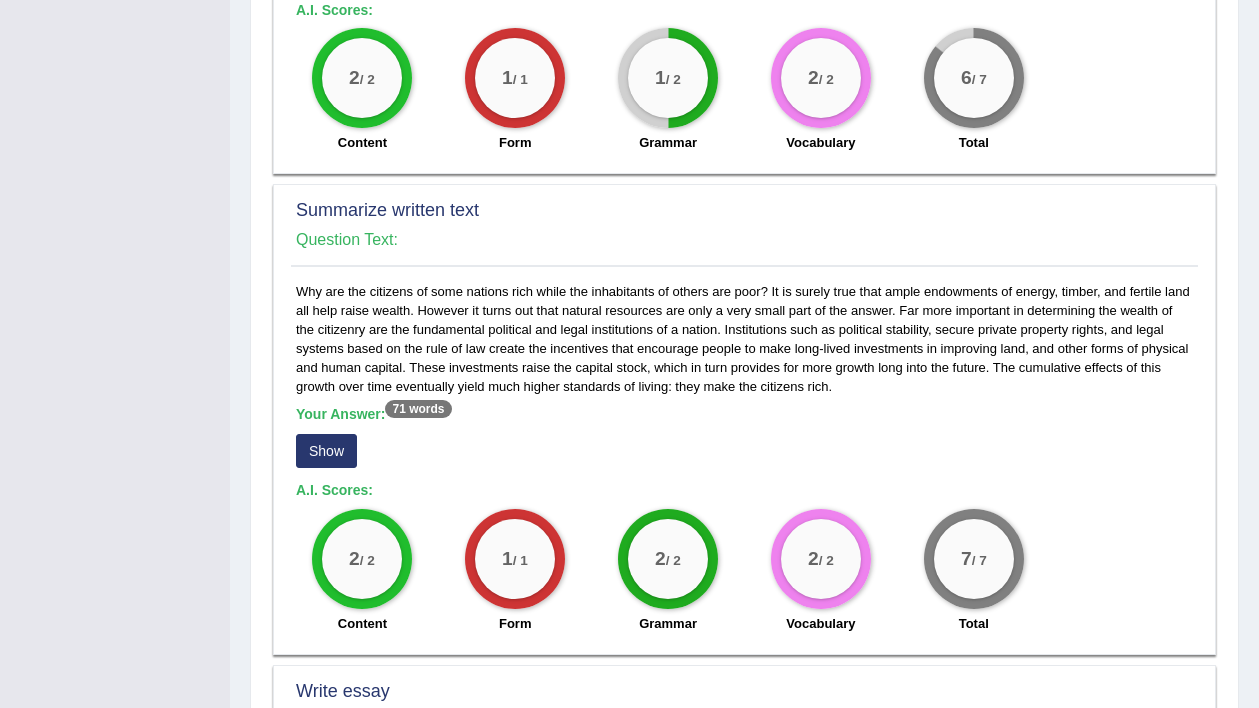 scroll, scrollTop: 820, scrollLeft: 0, axis: vertical 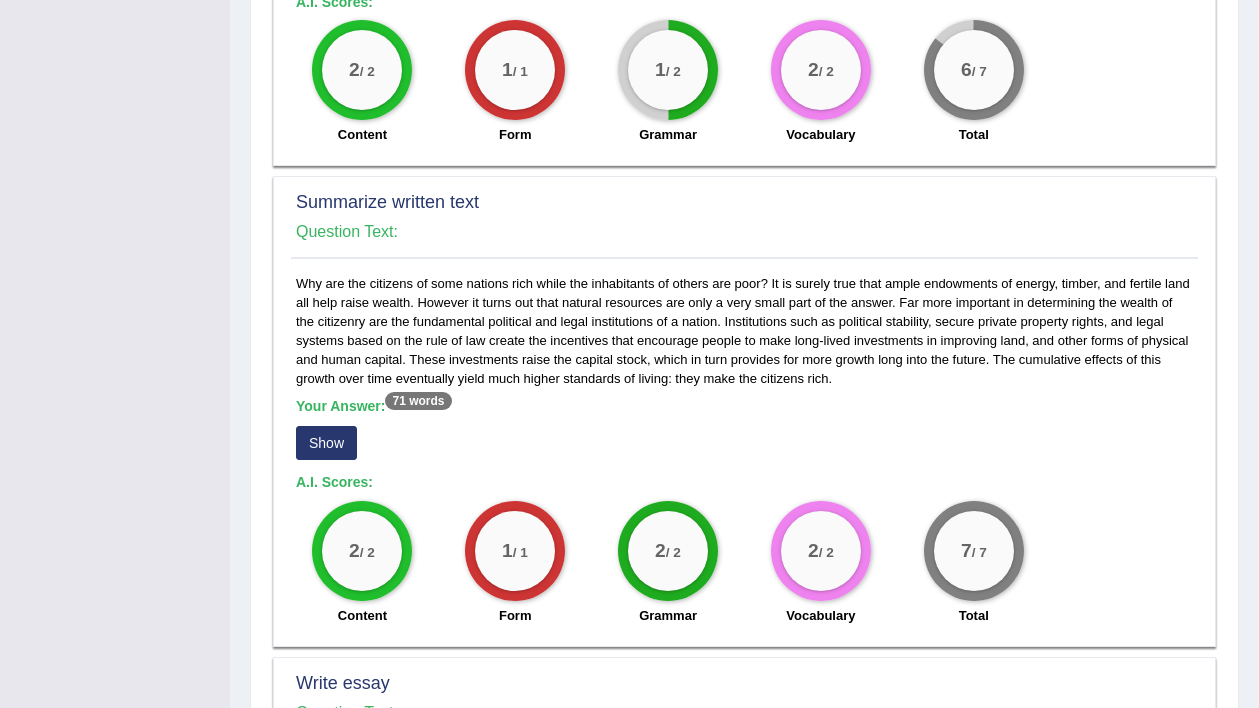 click on "Show" at bounding box center [326, 443] 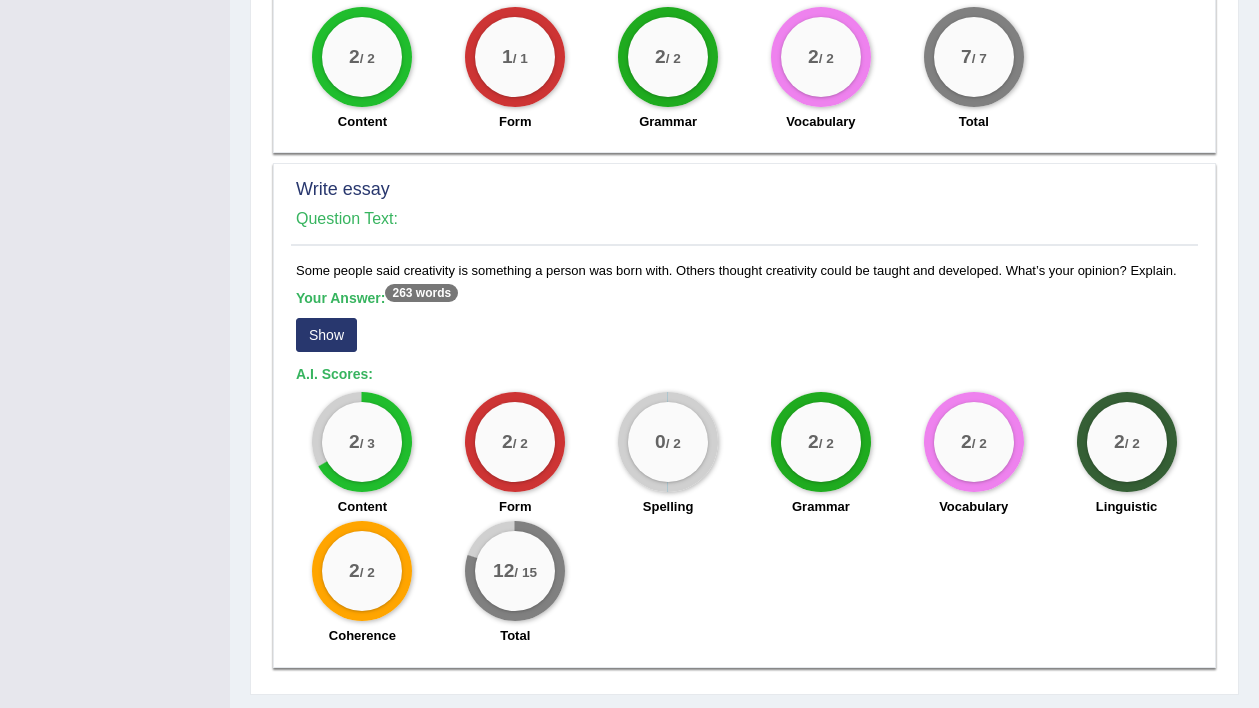 scroll, scrollTop: 1365, scrollLeft: 0, axis: vertical 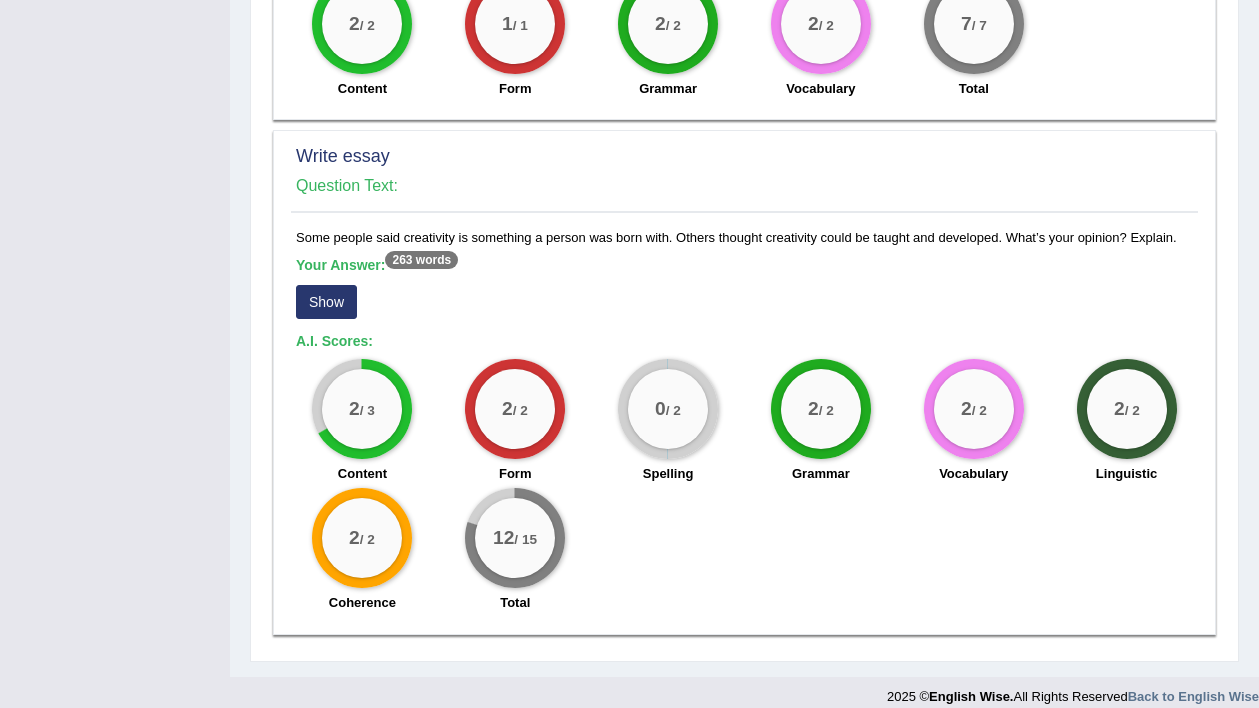 click on "Show" at bounding box center (326, 302) 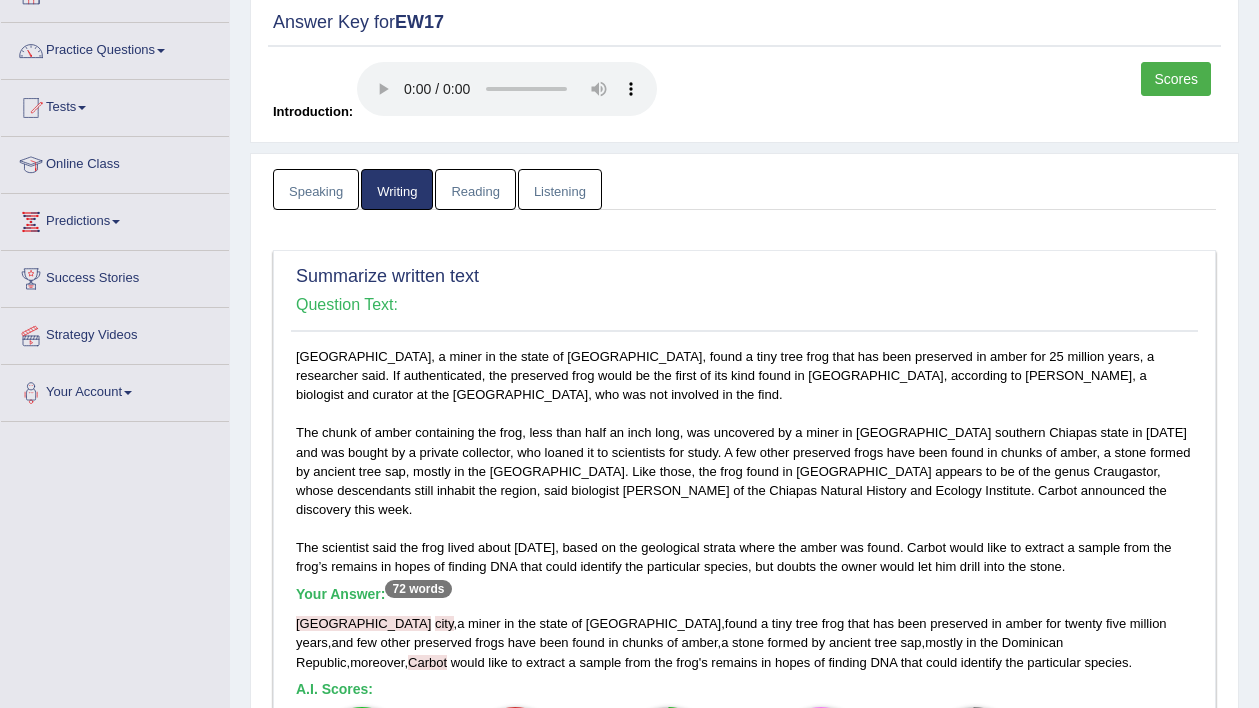 scroll, scrollTop: 0, scrollLeft: 0, axis: both 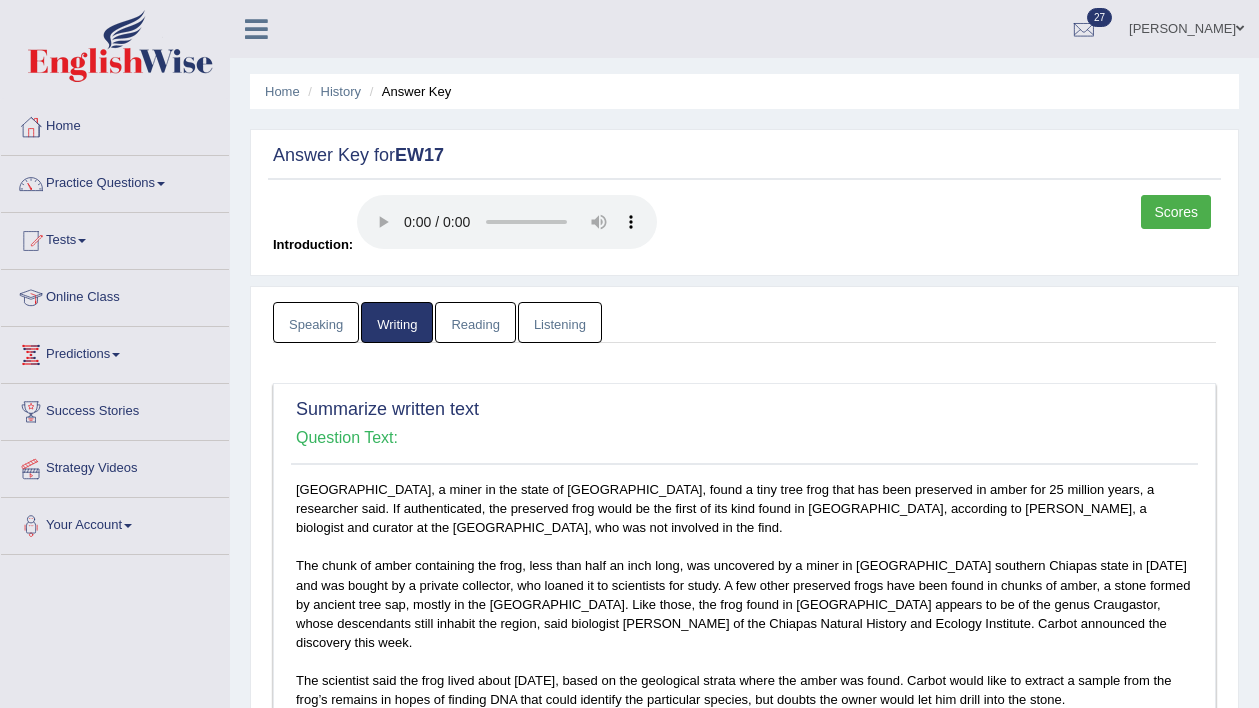 click on "Reading" at bounding box center [475, 322] 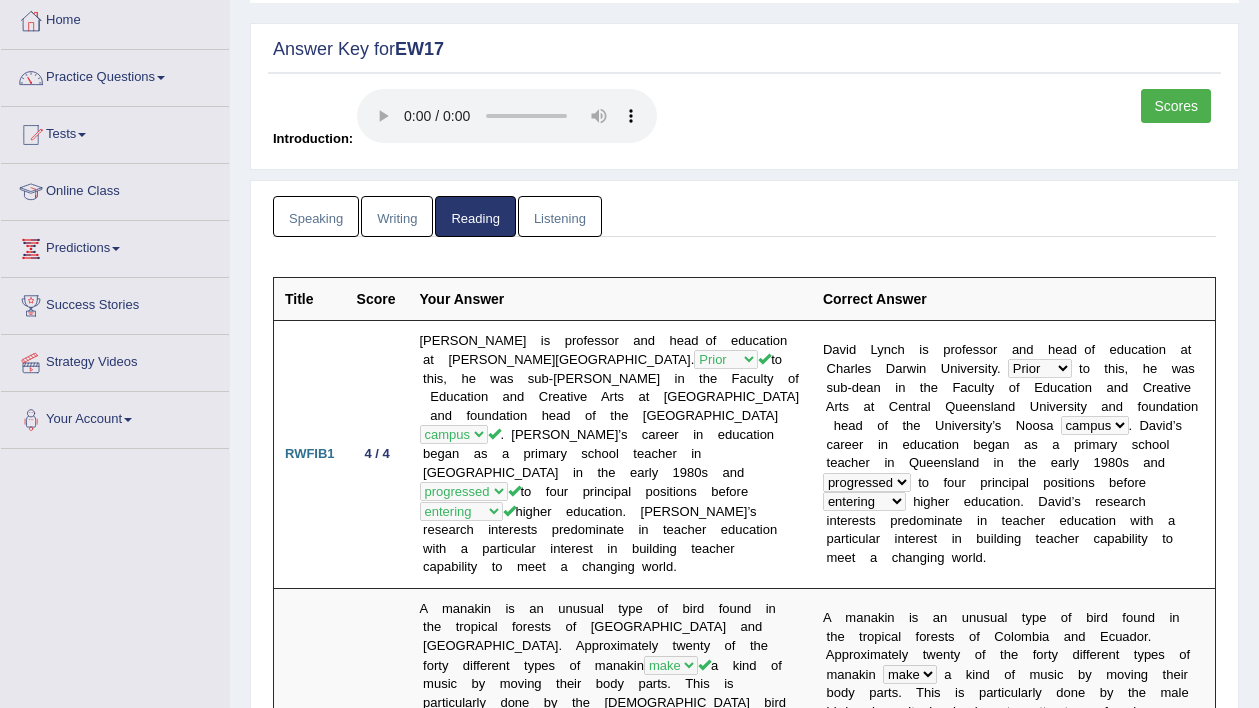 scroll, scrollTop: 0, scrollLeft: 0, axis: both 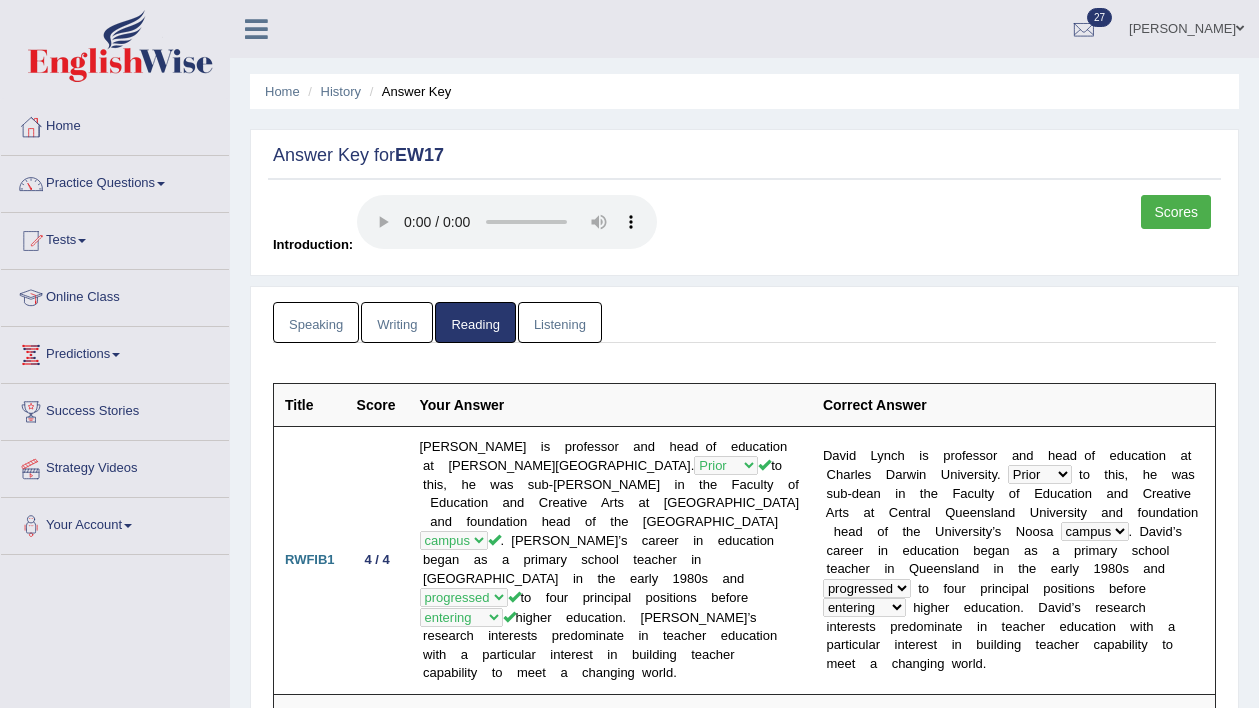 click on "Listening" at bounding box center (560, 322) 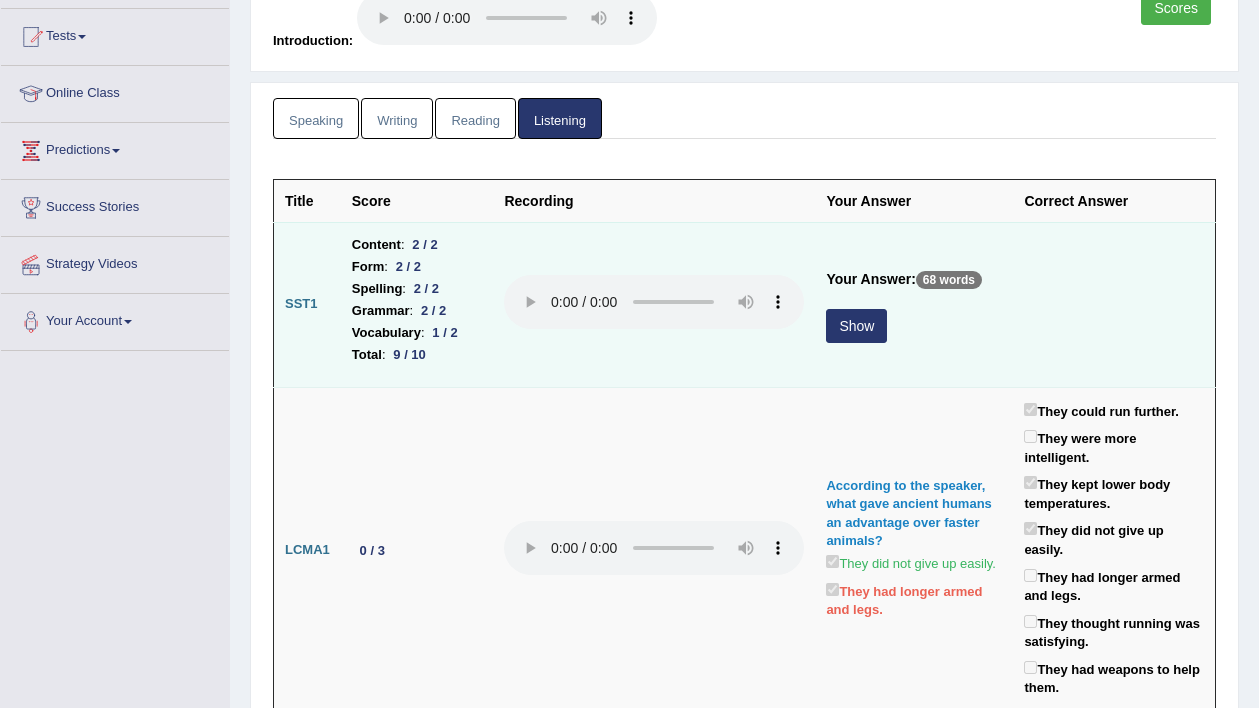 scroll, scrollTop: 208, scrollLeft: 0, axis: vertical 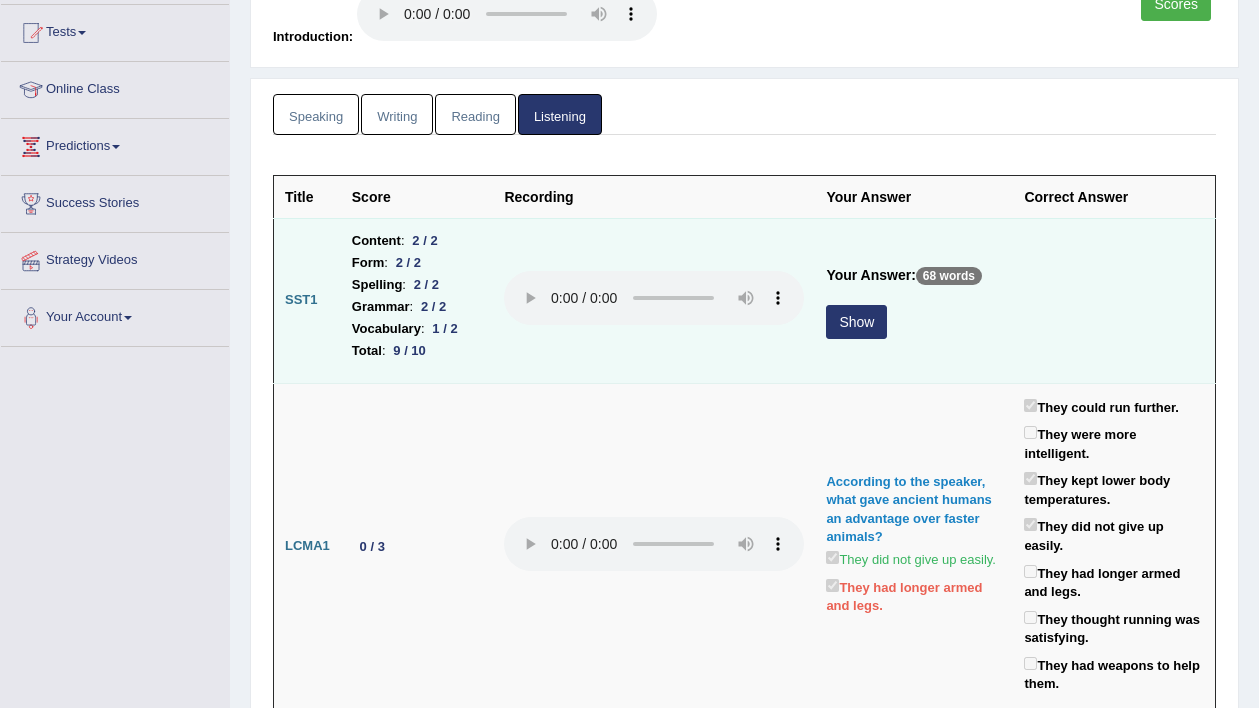 click on "Show" at bounding box center (856, 322) 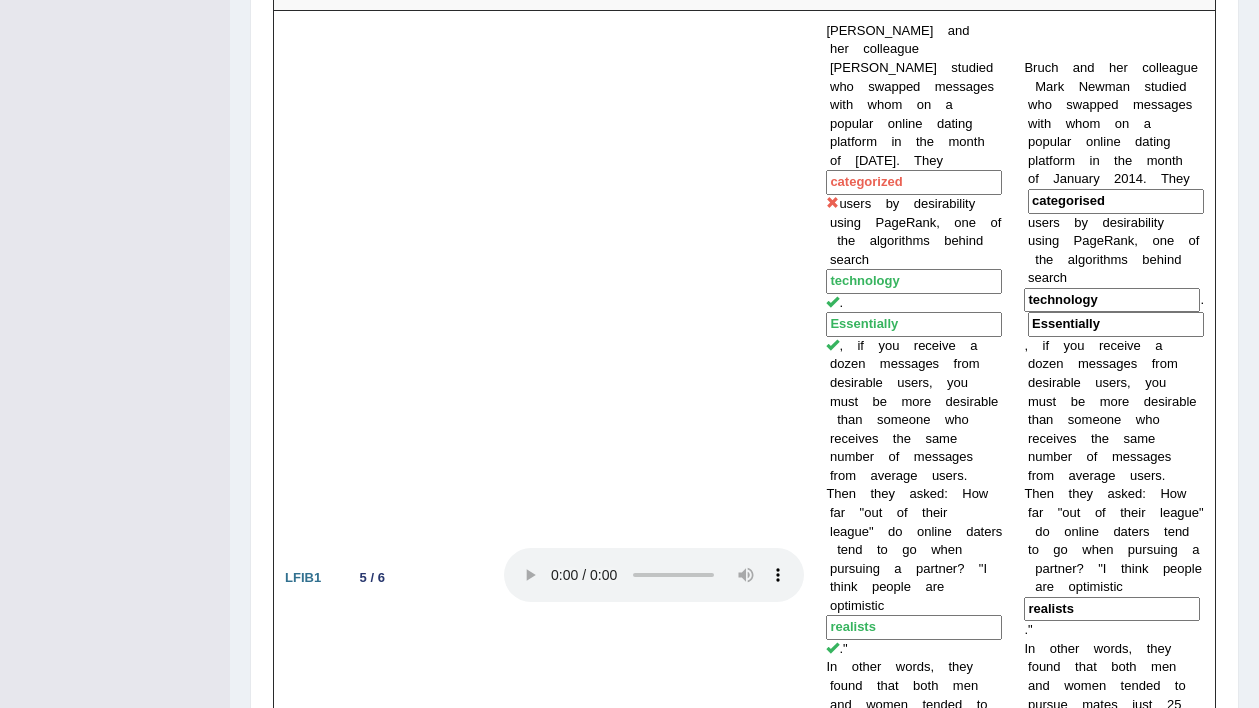 scroll, scrollTop: 0, scrollLeft: 0, axis: both 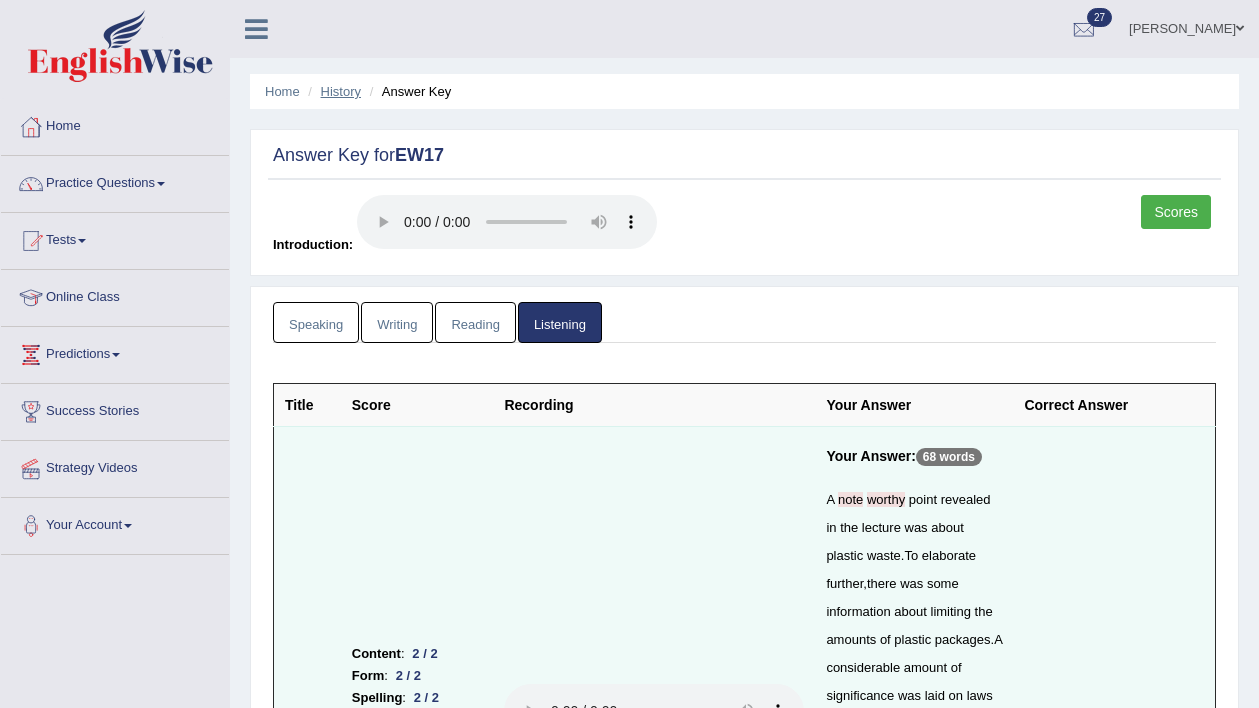 click on "History" at bounding box center [341, 91] 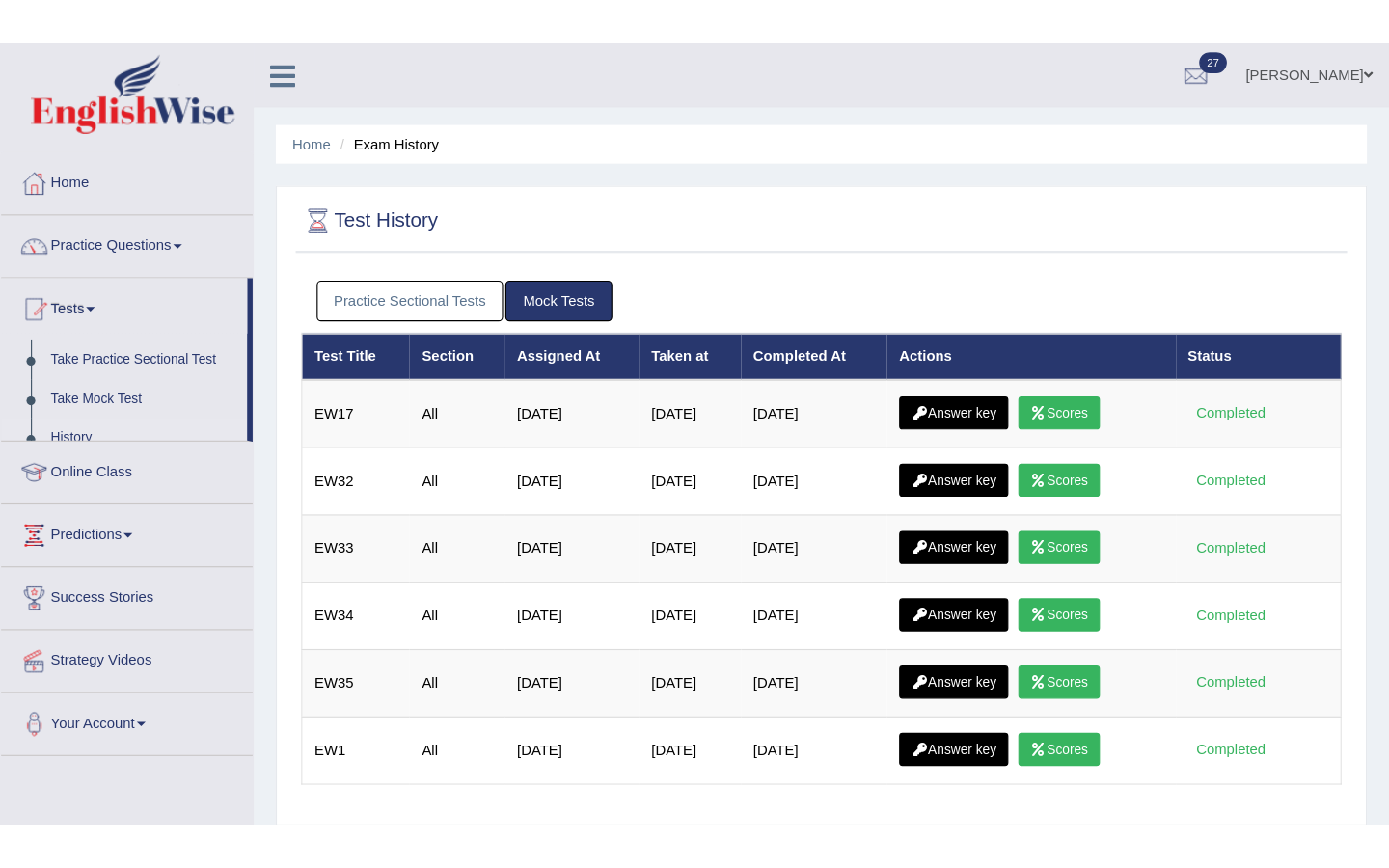 scroll, scrollTop: 0, scrollLeft: 0, axis: both 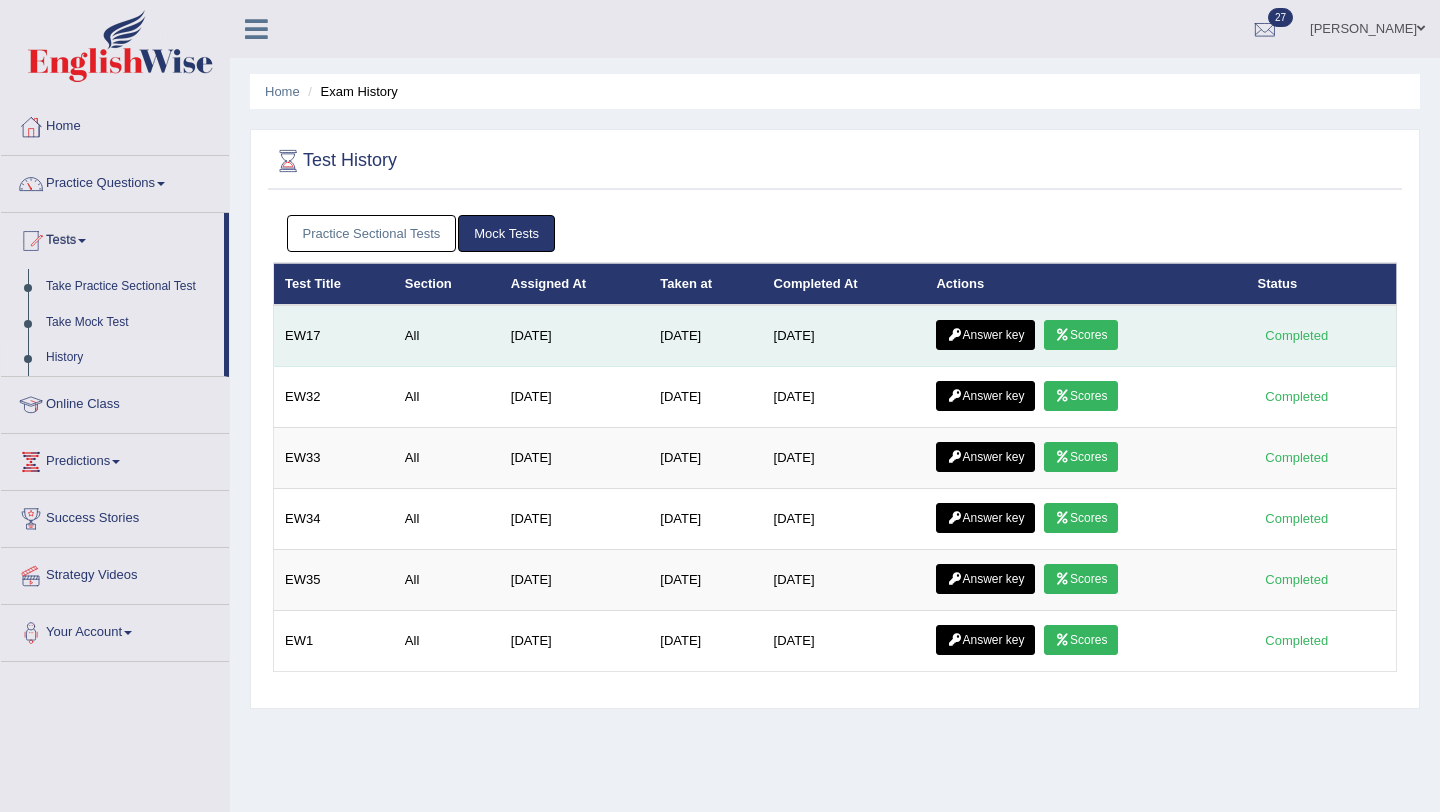 click on "Scores" at bounding box center (1081, 335) 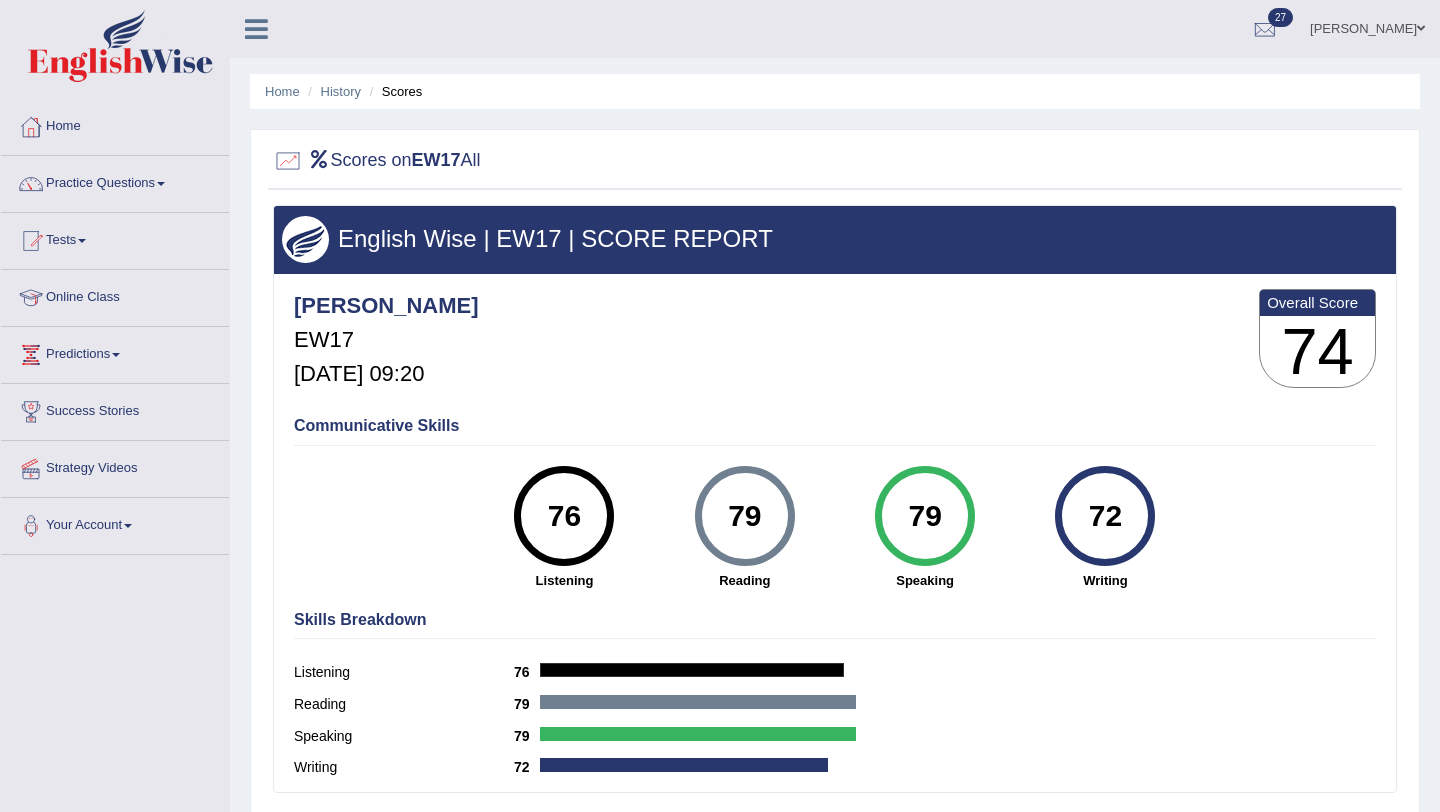 scroll, scrollTop: 0, scrollLeft: 0, axis: both 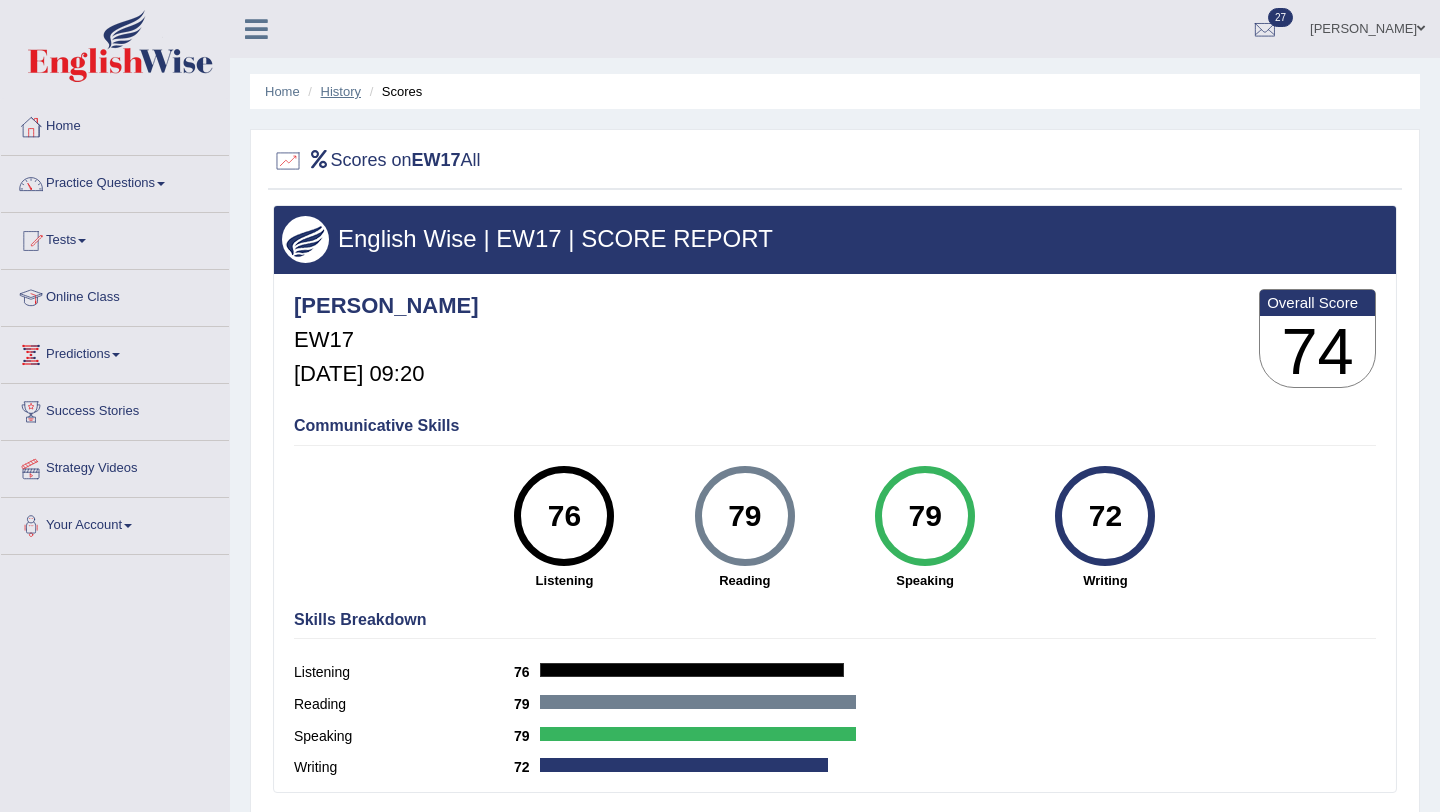 click on "History" at bounding box center (341, 91) 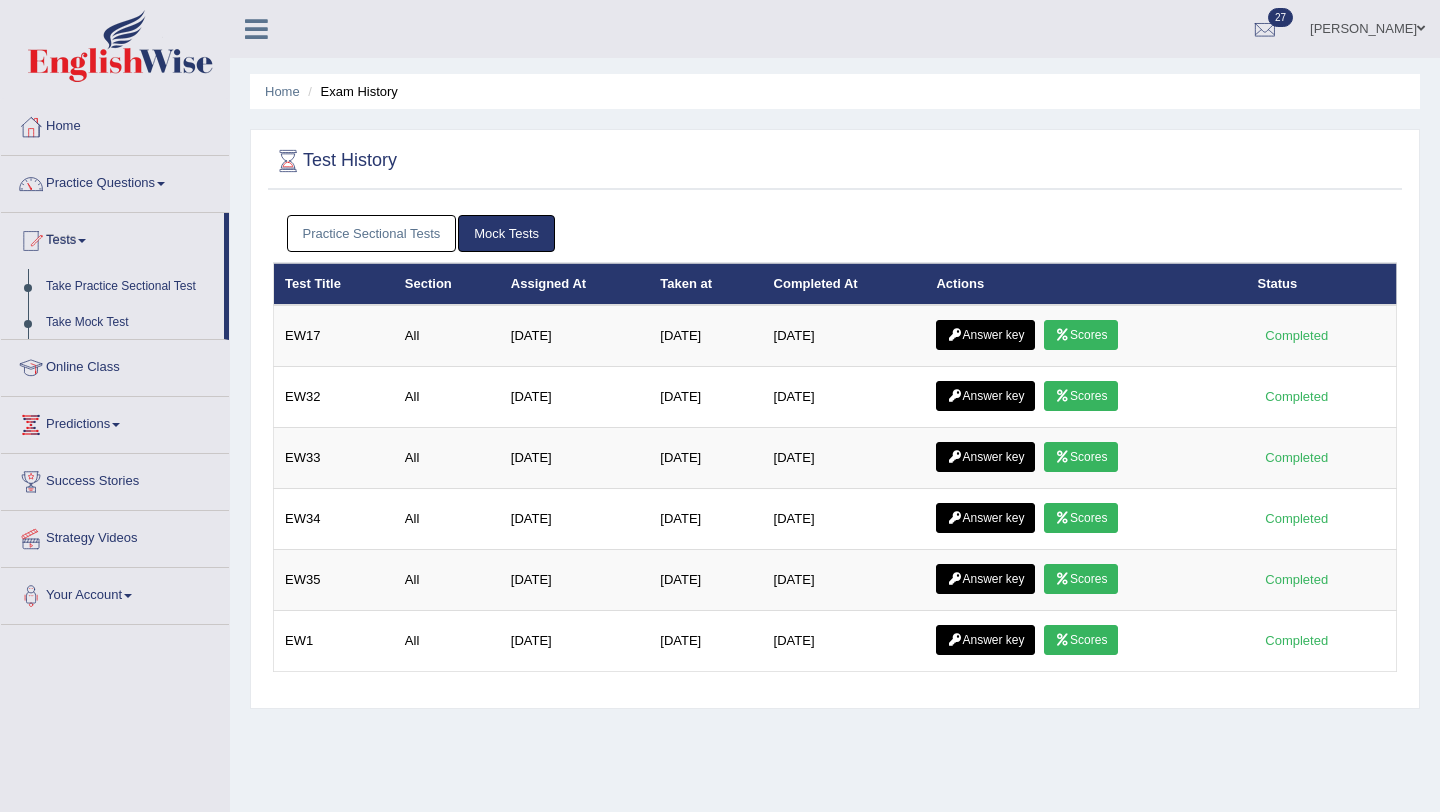 scroll, scrollTop: 0, scrollLeft: 0, axis: both 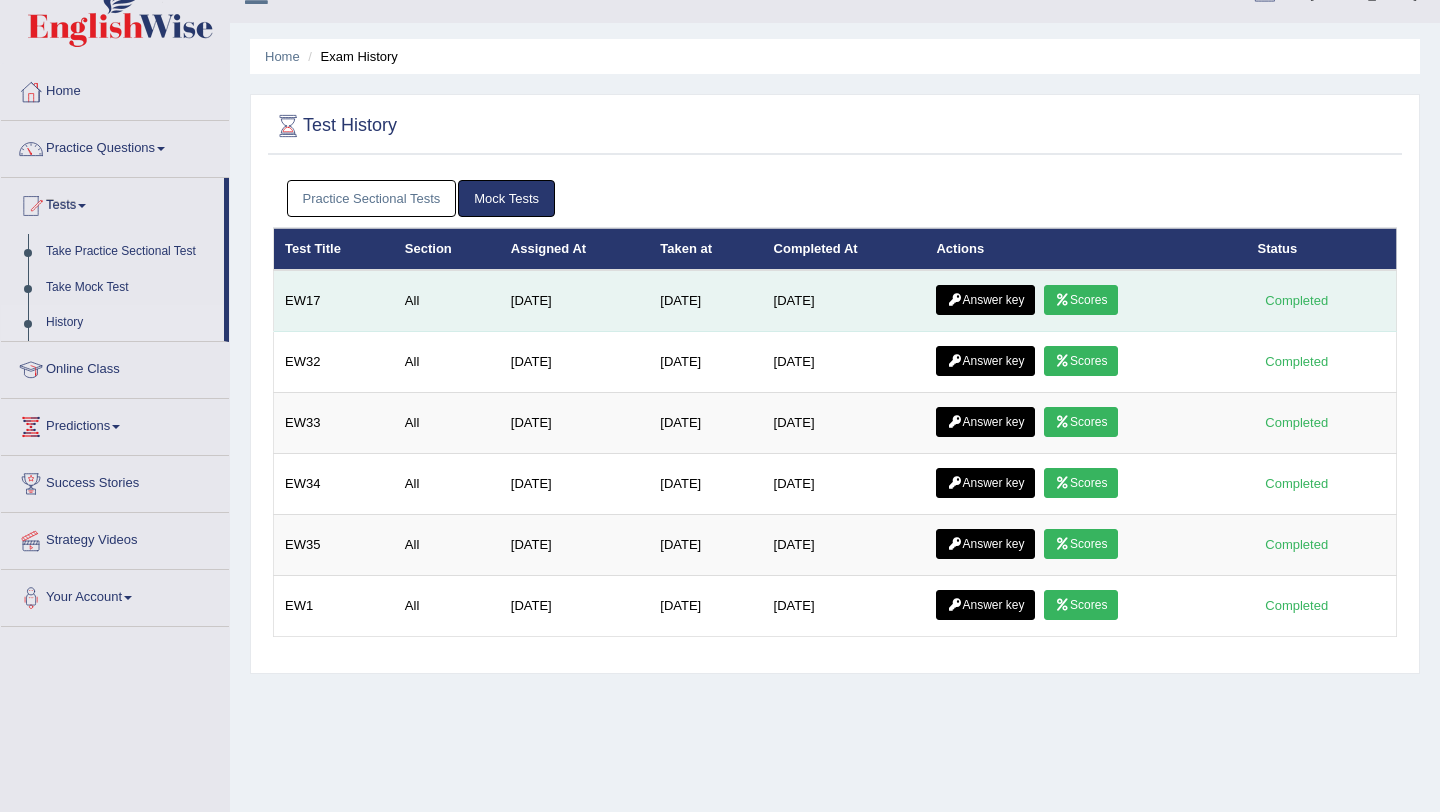 click on "Answer key" at bounding box center (985, 300) 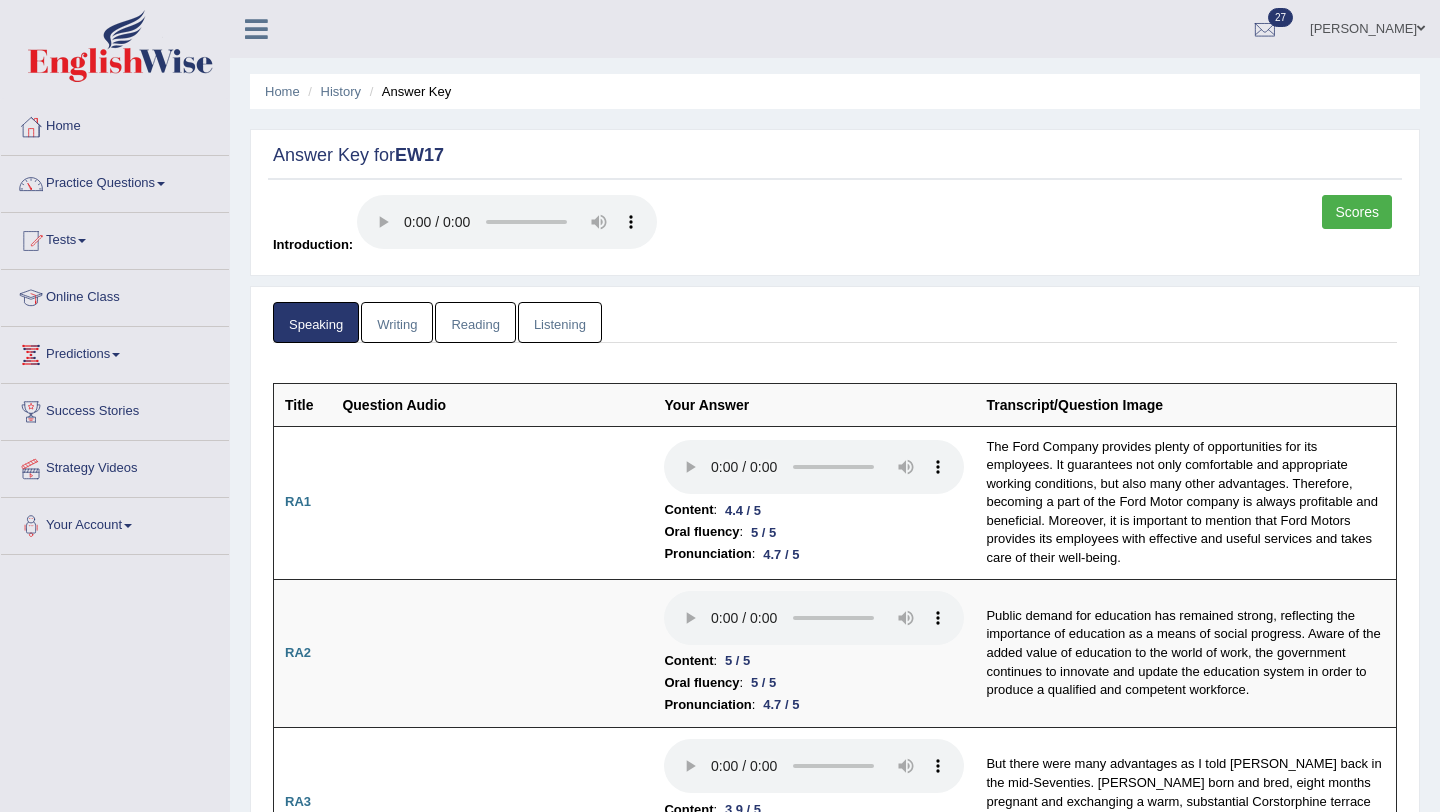 scroll, scrollTop: 0, scrollLeft: 0, axis: both 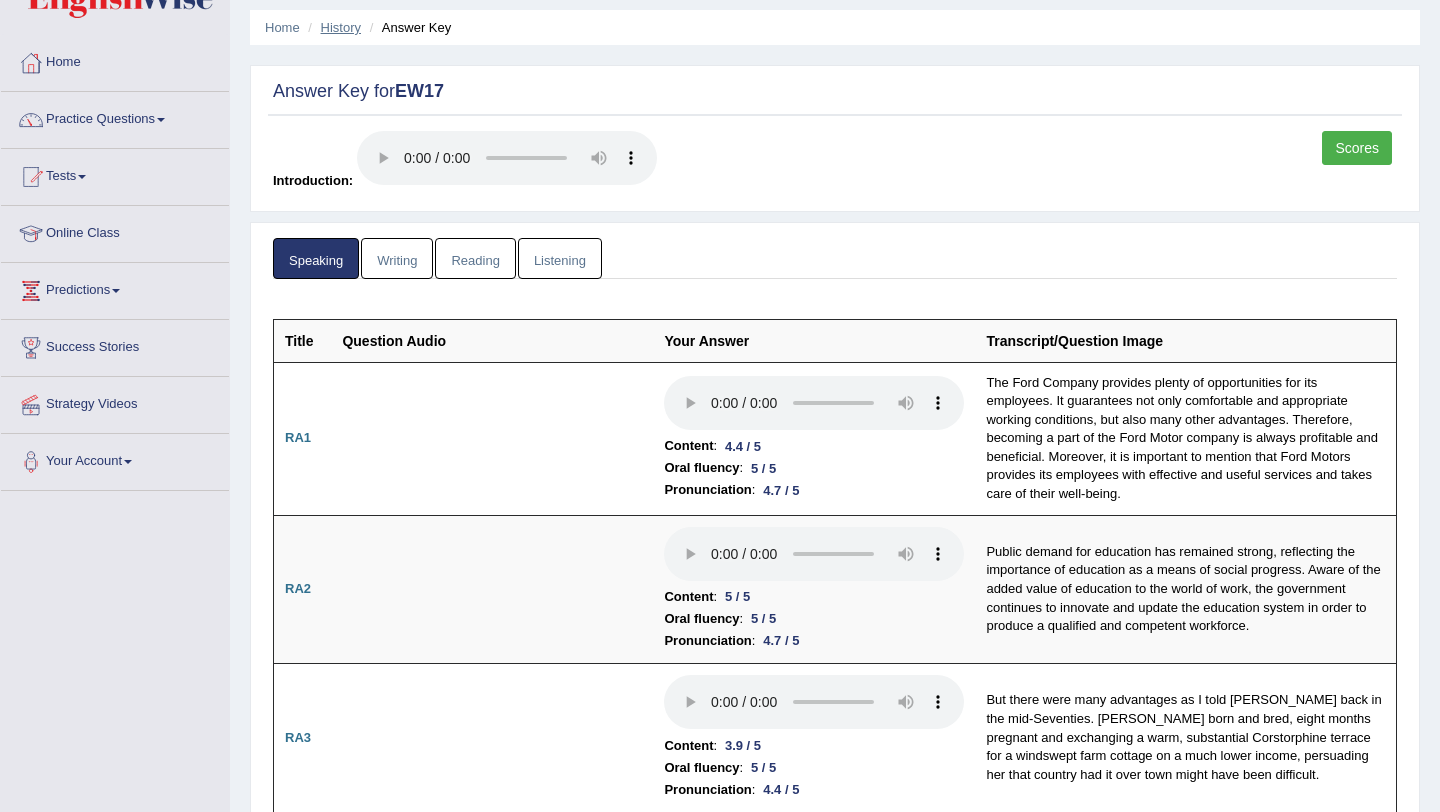 click on "History" at bounding box center [341, 27] 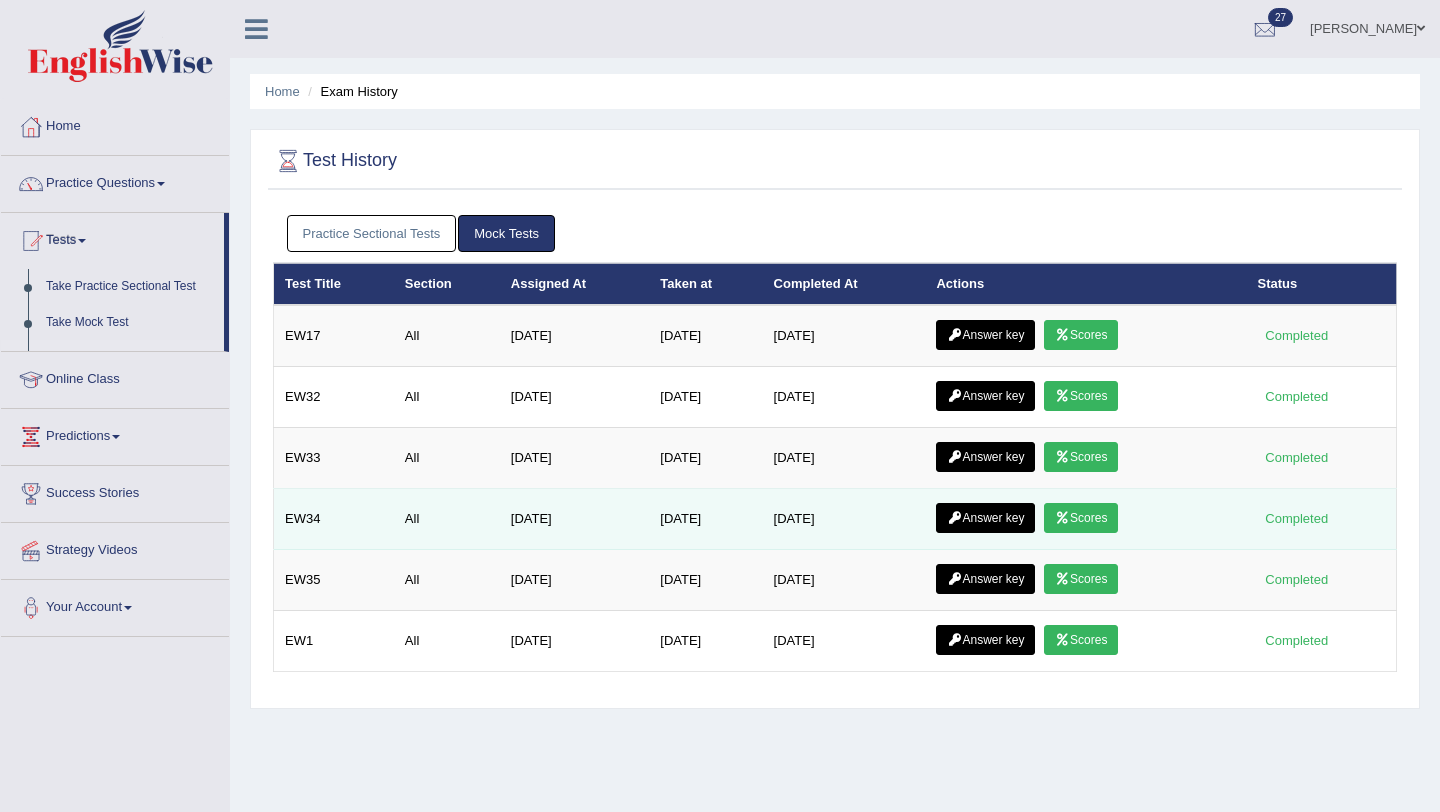 scroll, scrollTop: 0, scrollLeft: 0, axis: both 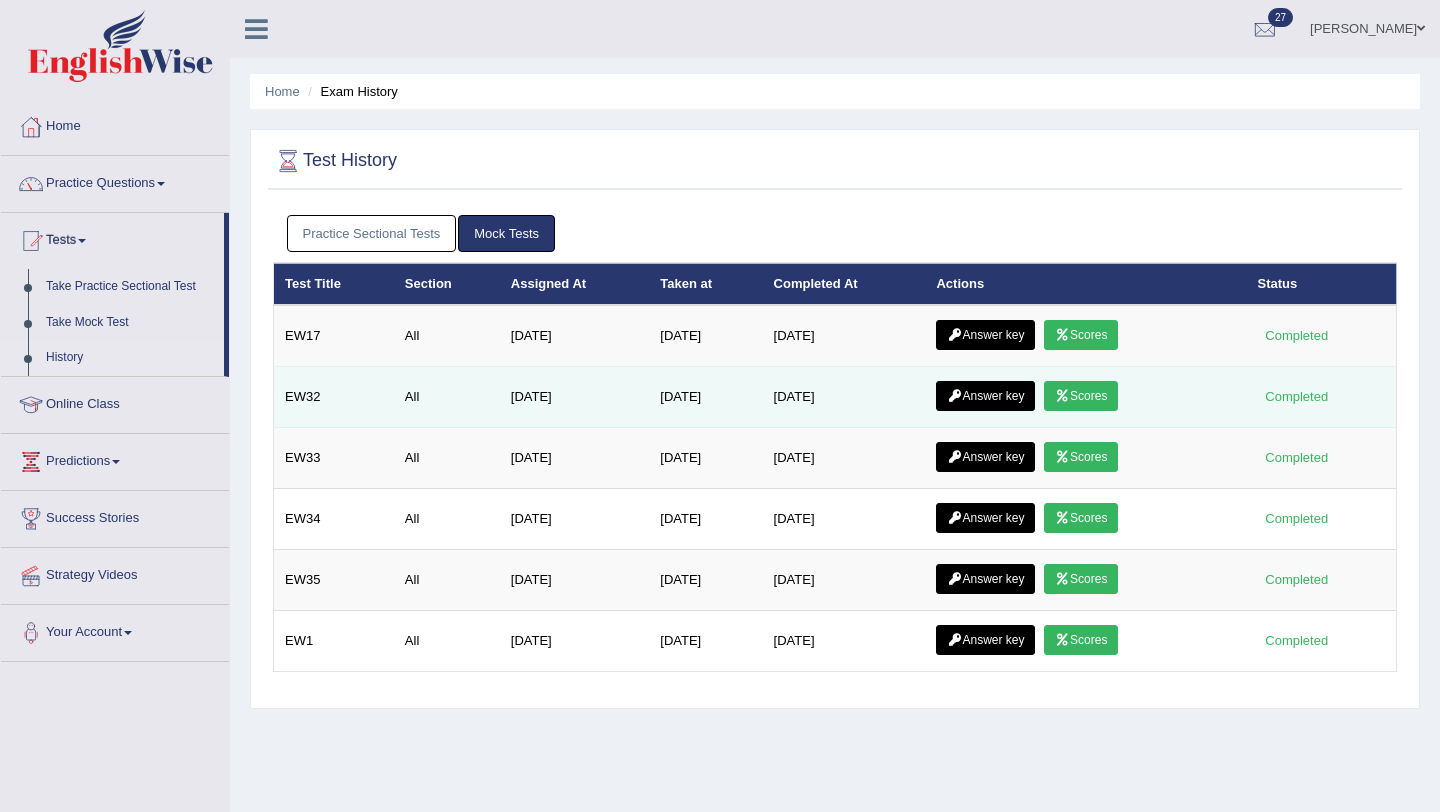 click on "Scores" at bounding box center [1081, 396] 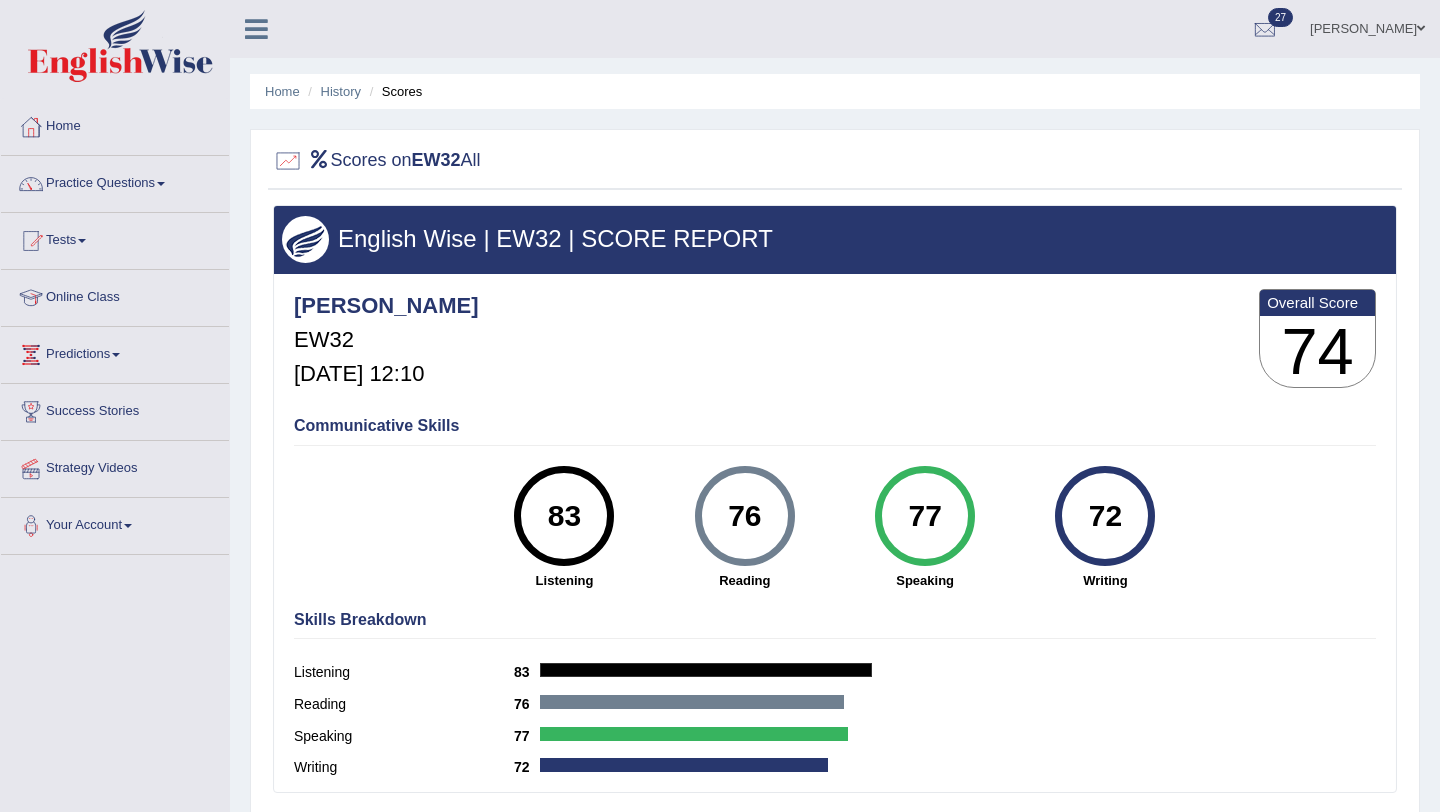 scroll, scrollTop: 0, scrollLeft: 0, axis: both 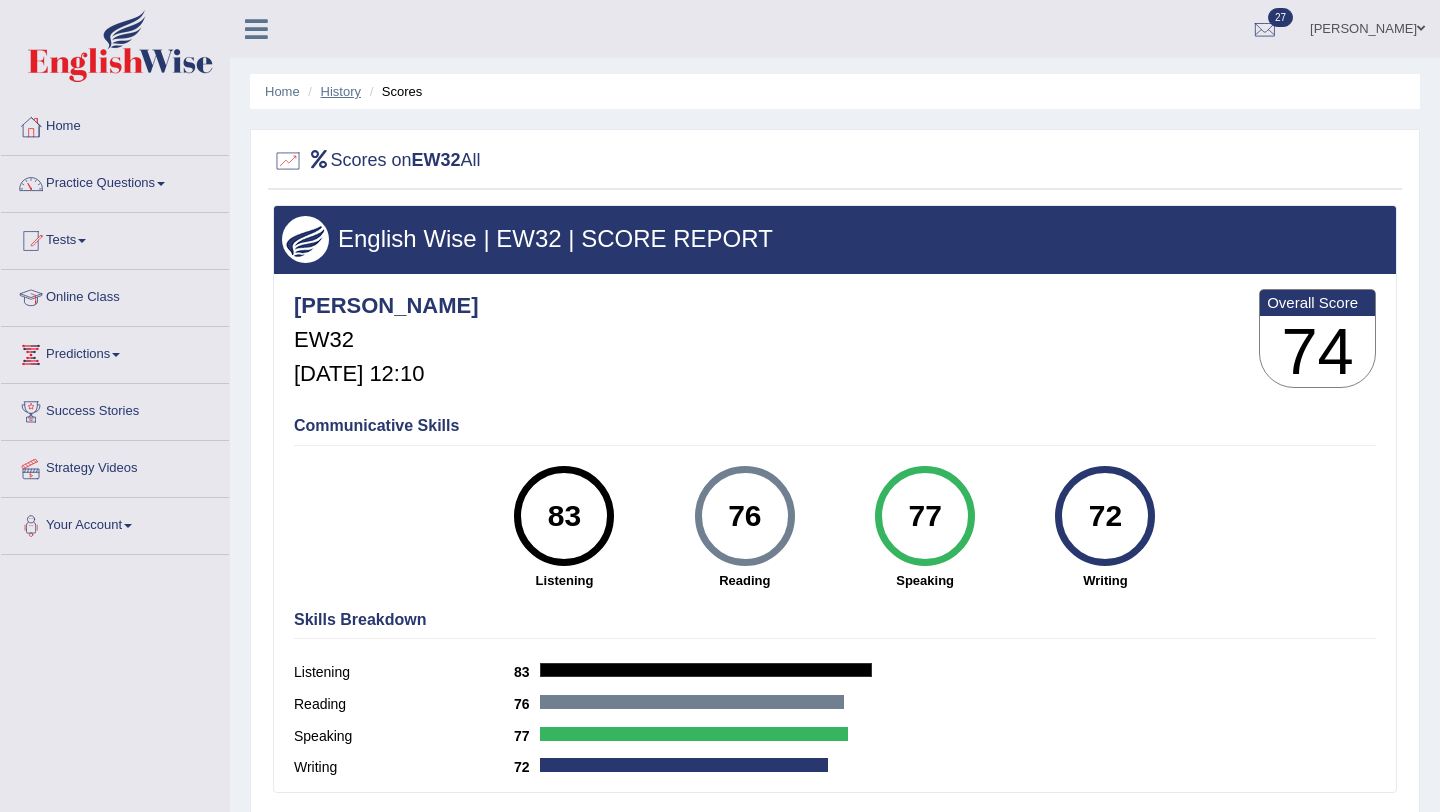 click on "History" at bounding box center (341, 91) 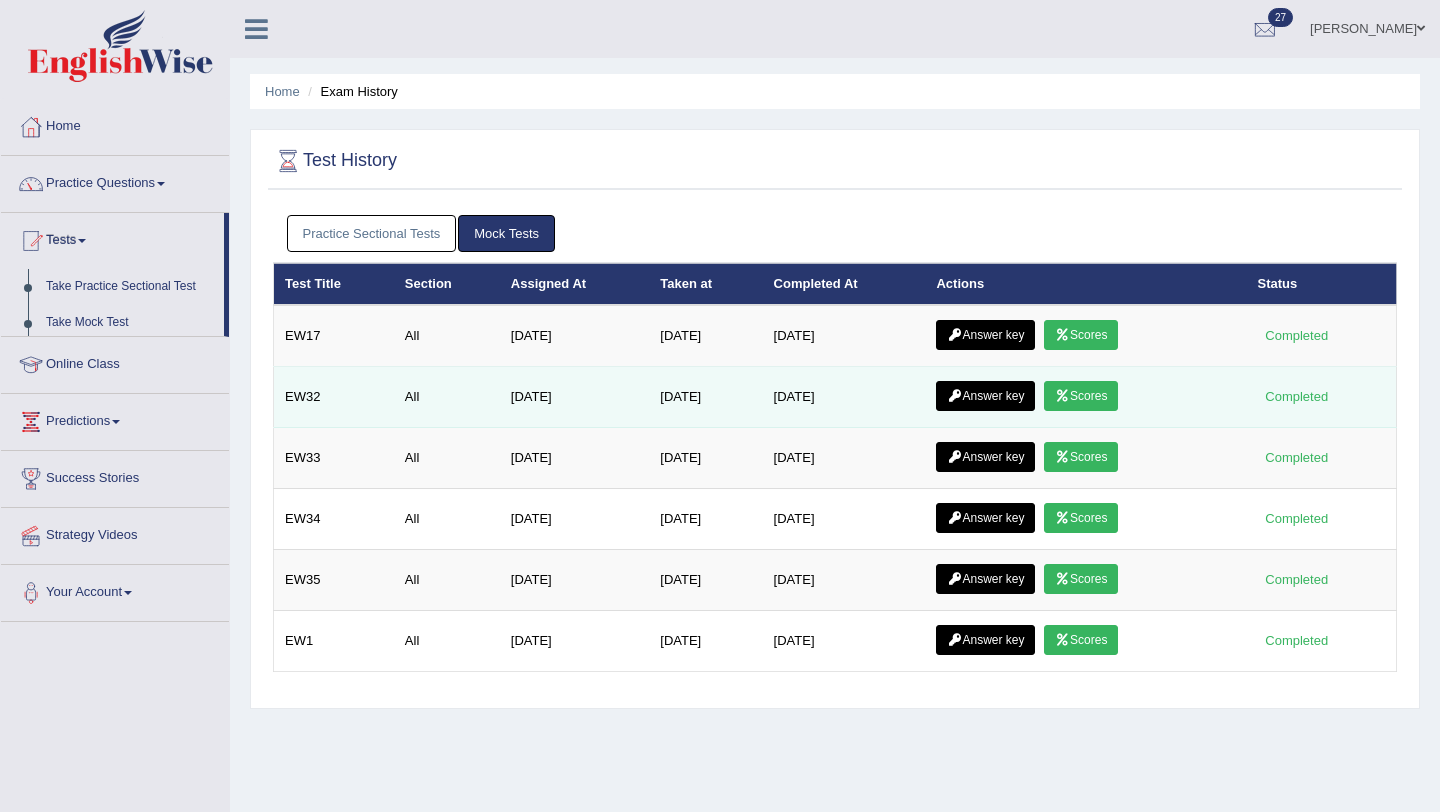 scroll, scrollTop: 0, scrollLeft: 0, axis: both 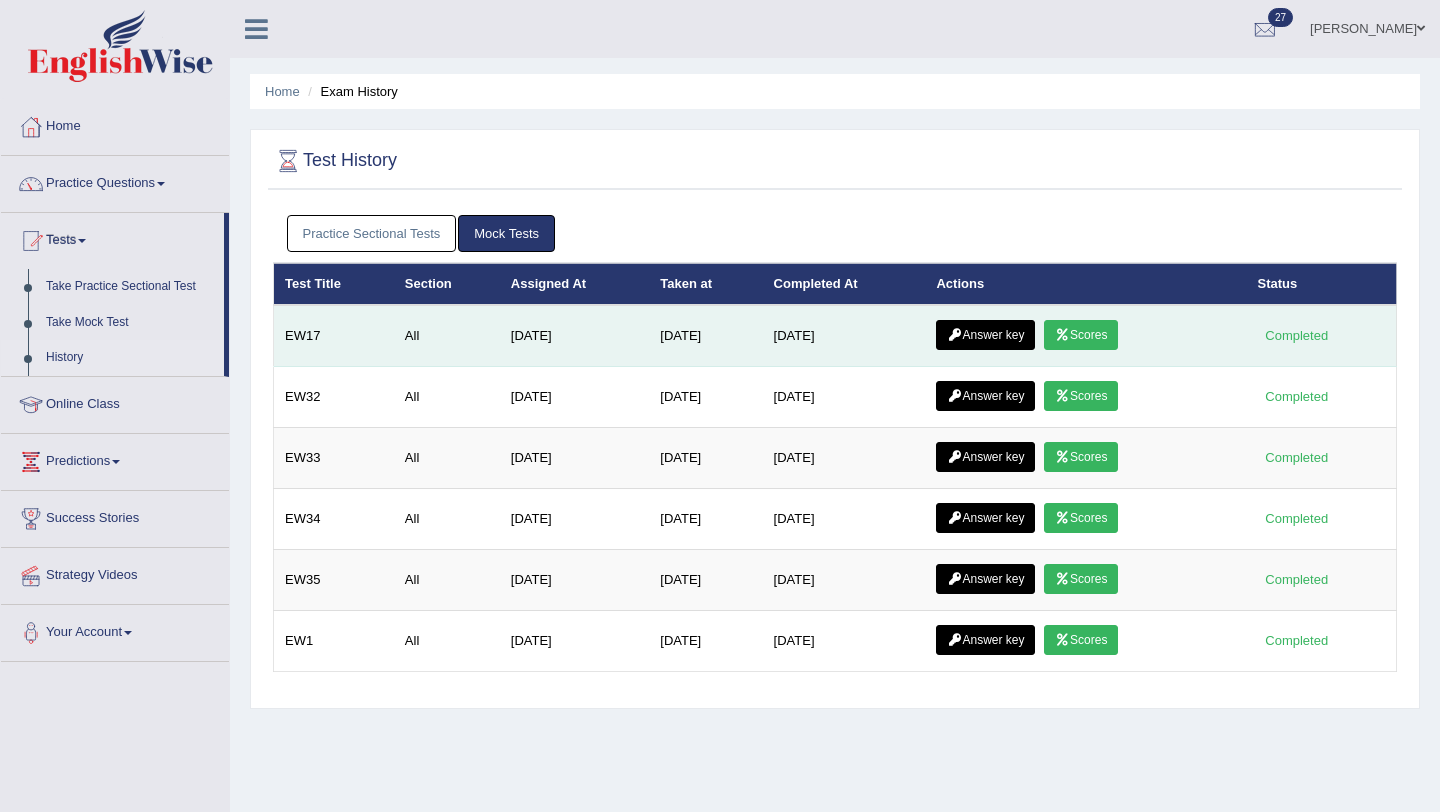 click on "Answer key" at bounding box center [985, 335] 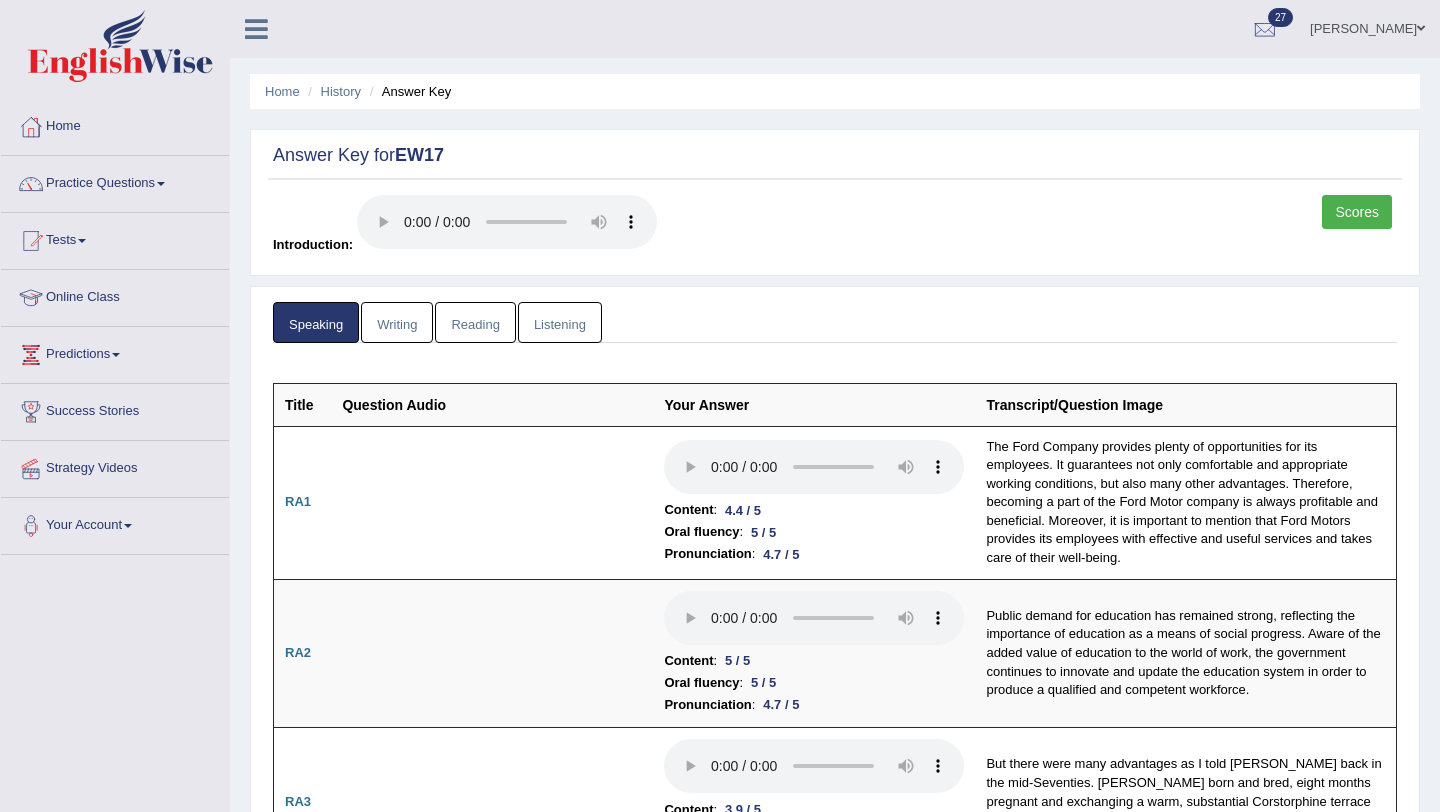 scroll, scrollTop: 0, scrollLeft: 0, axis: both 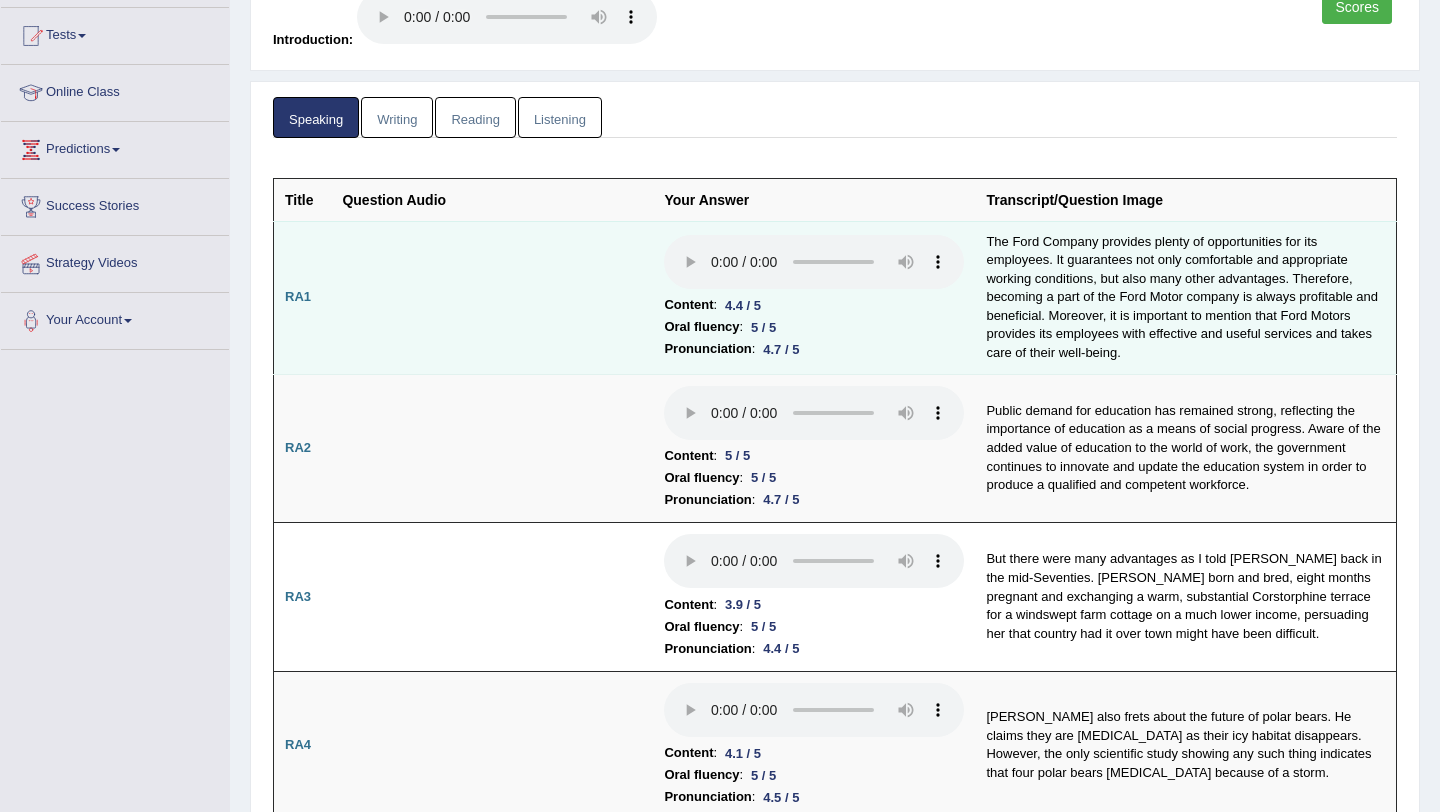 type 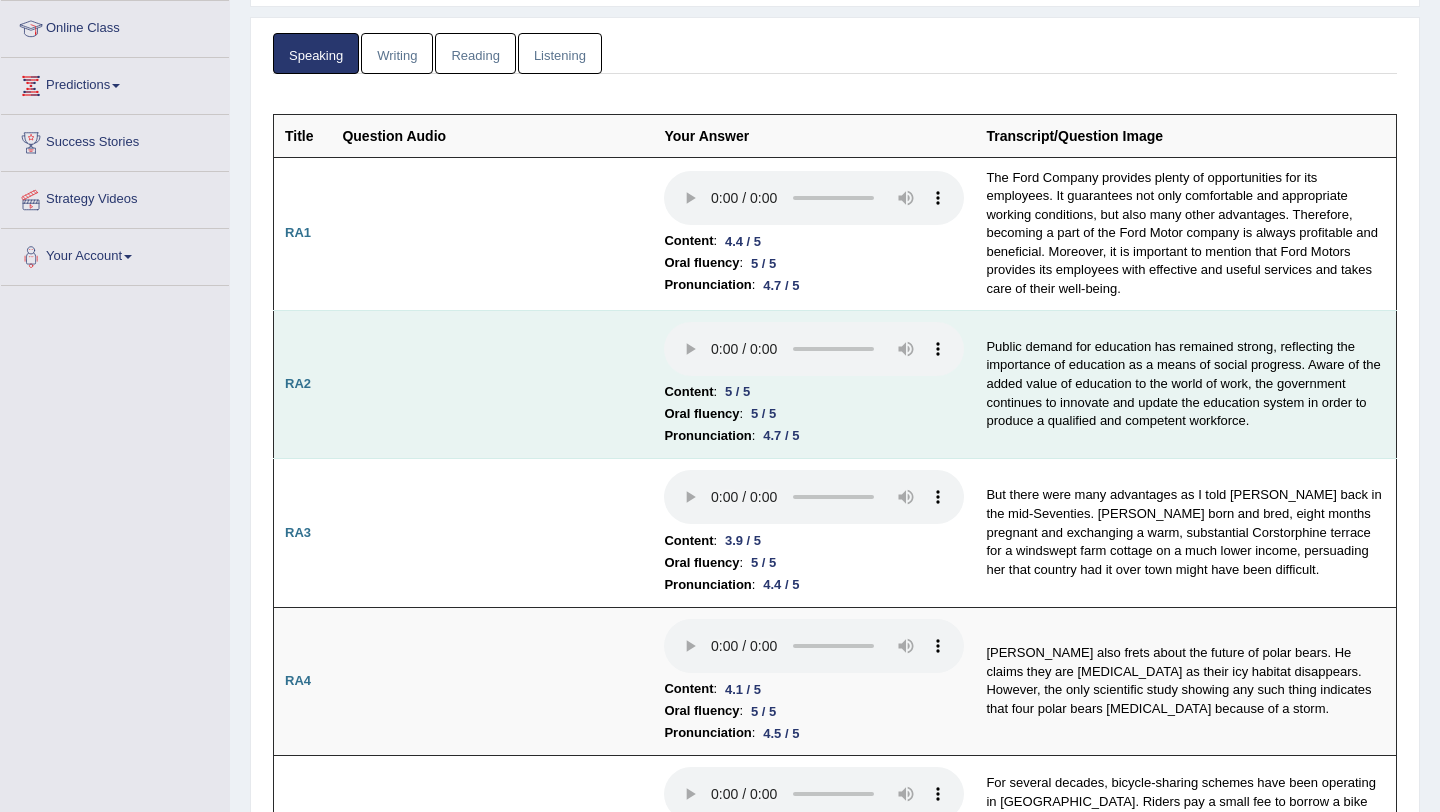 scroll, scrollTop: 279, scrollLeft: 0, axis: vertical 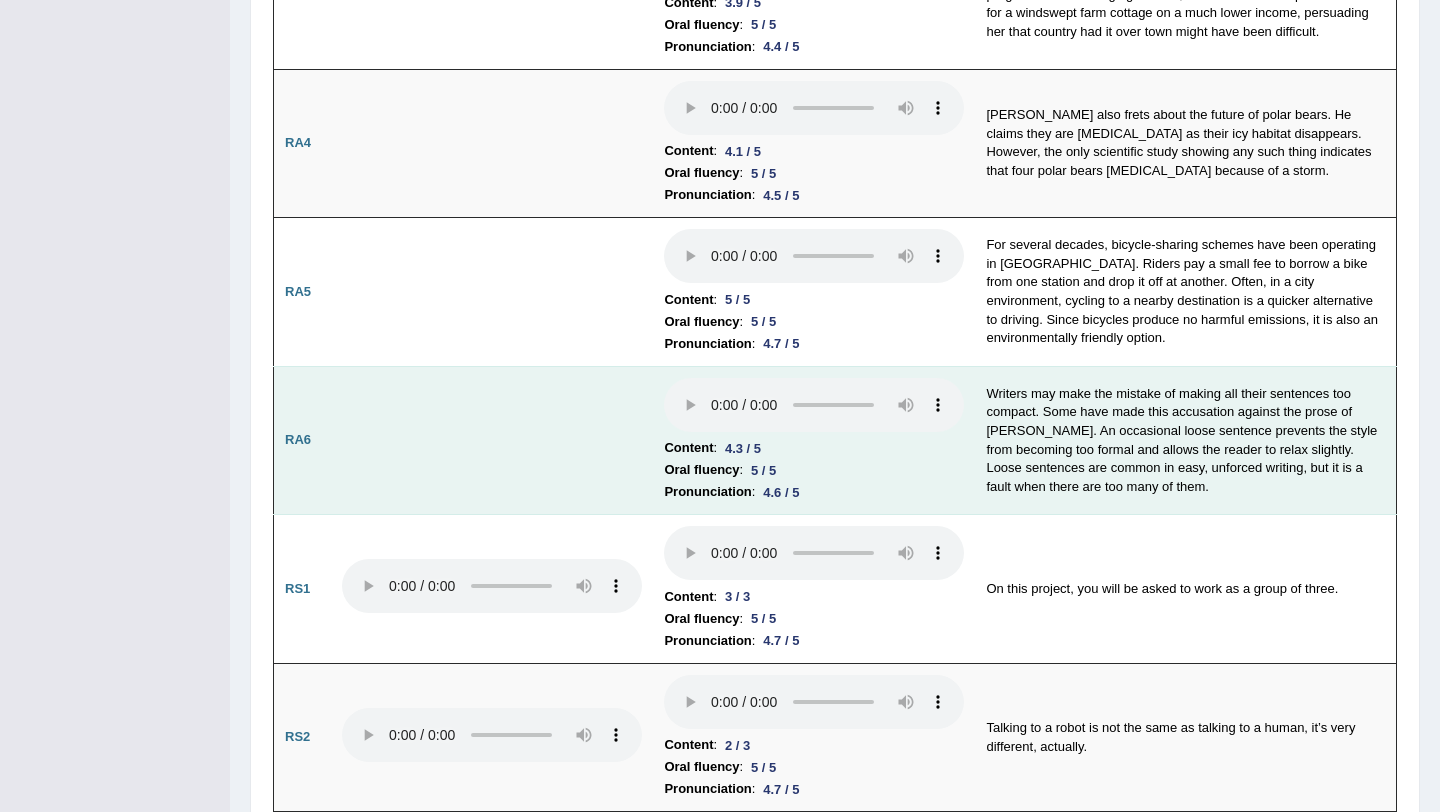 type 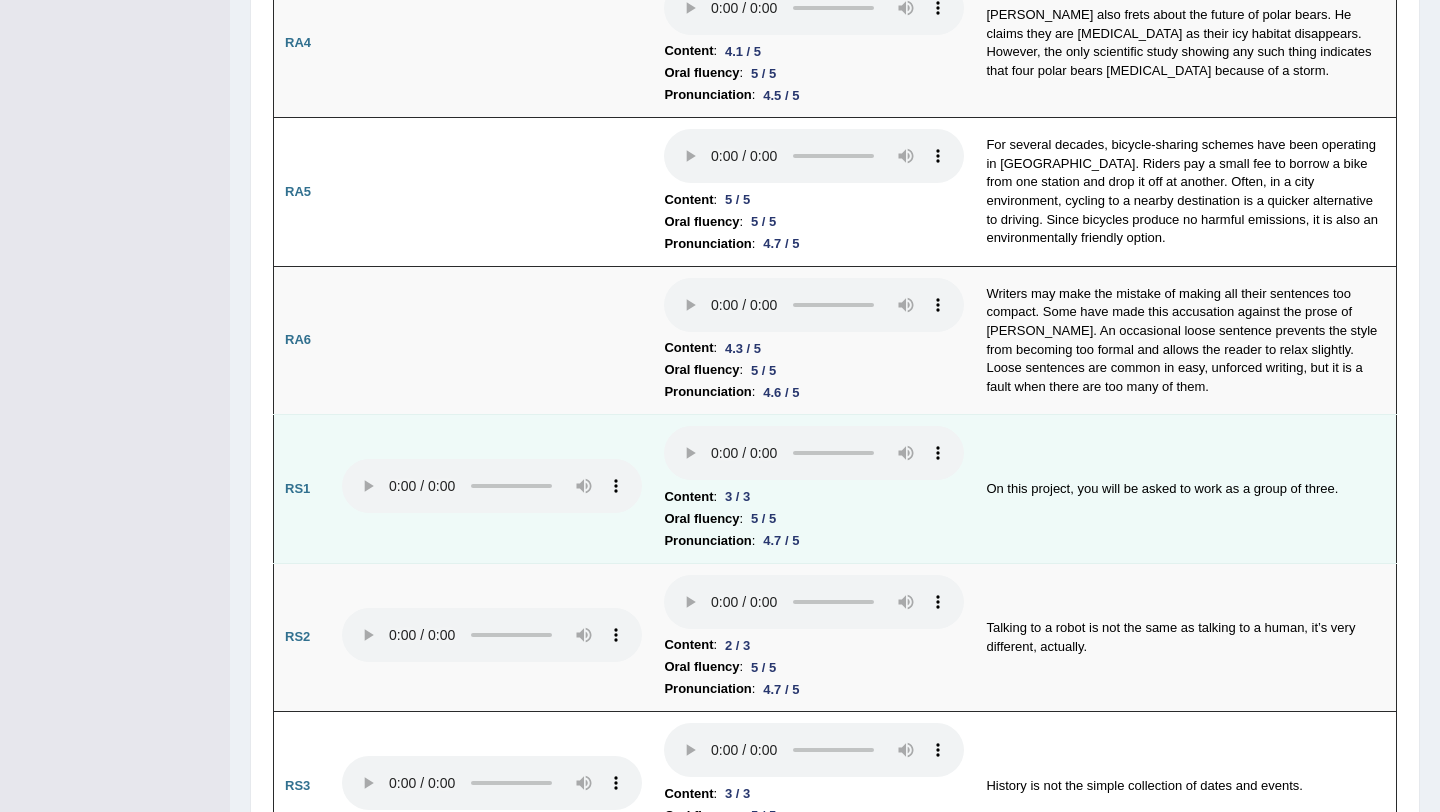 scroll, scrollTop: 940, scrollLeft: 0, axis: vertical 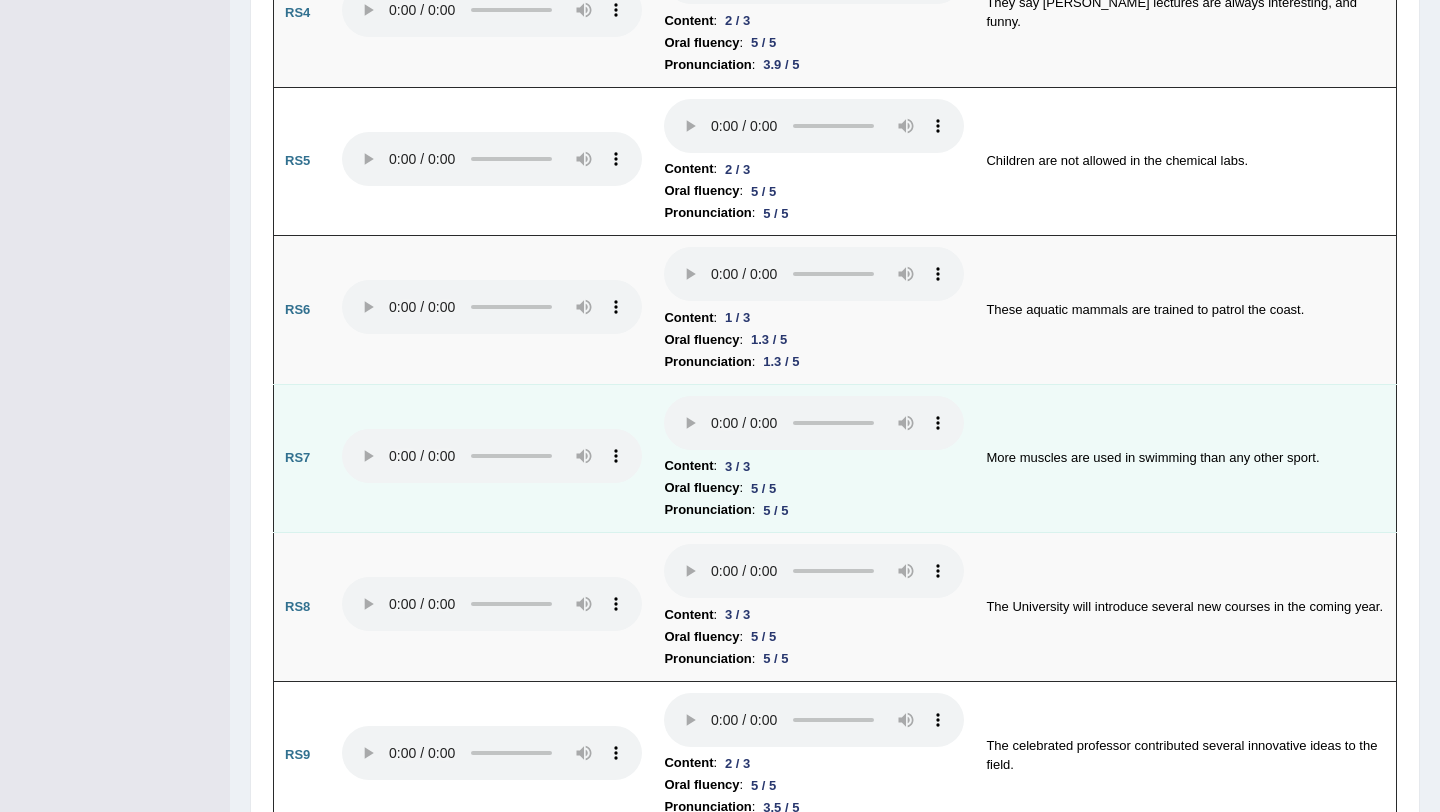 type 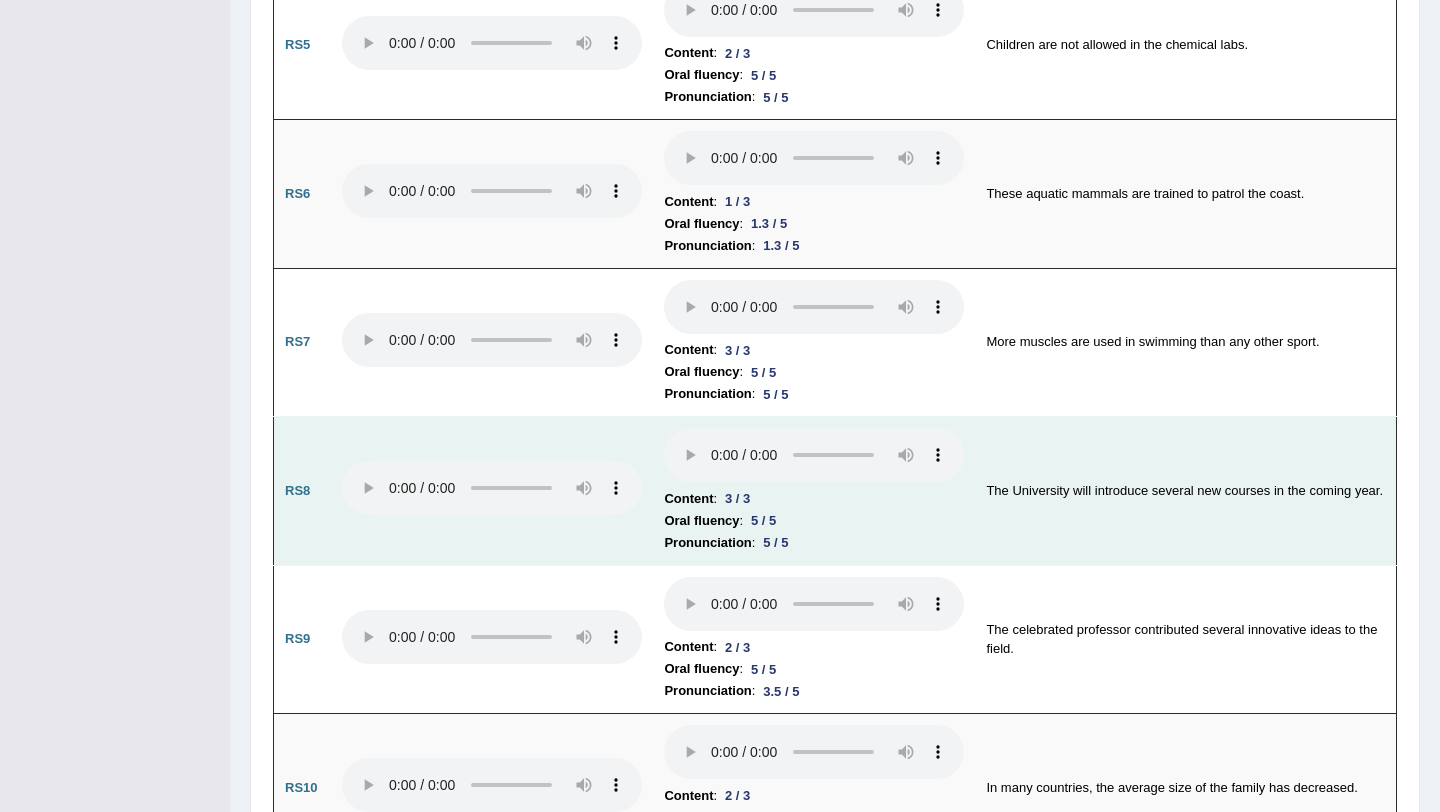 scroll, scrollTop: 1946, scrollLeft: 0, axis: vertical 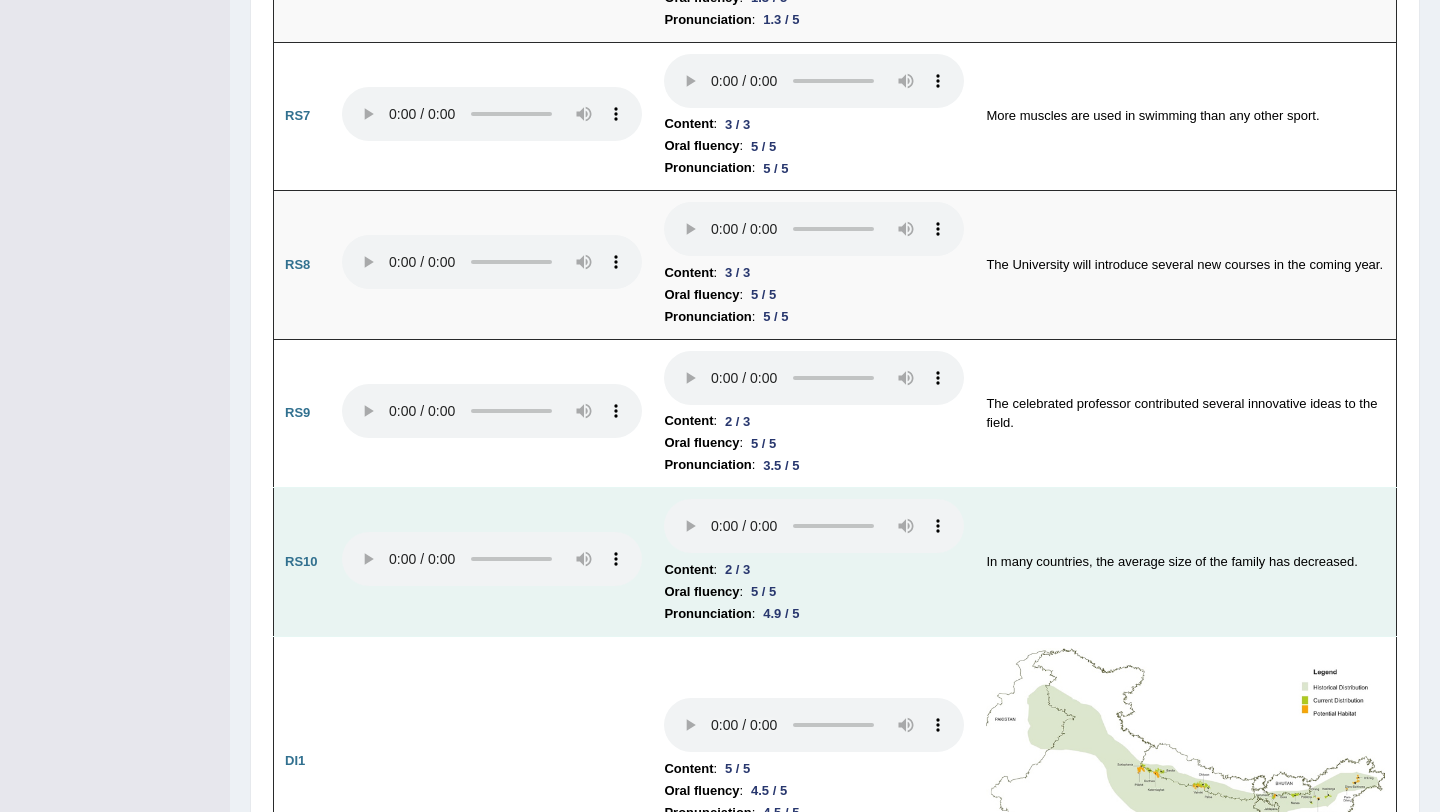 type 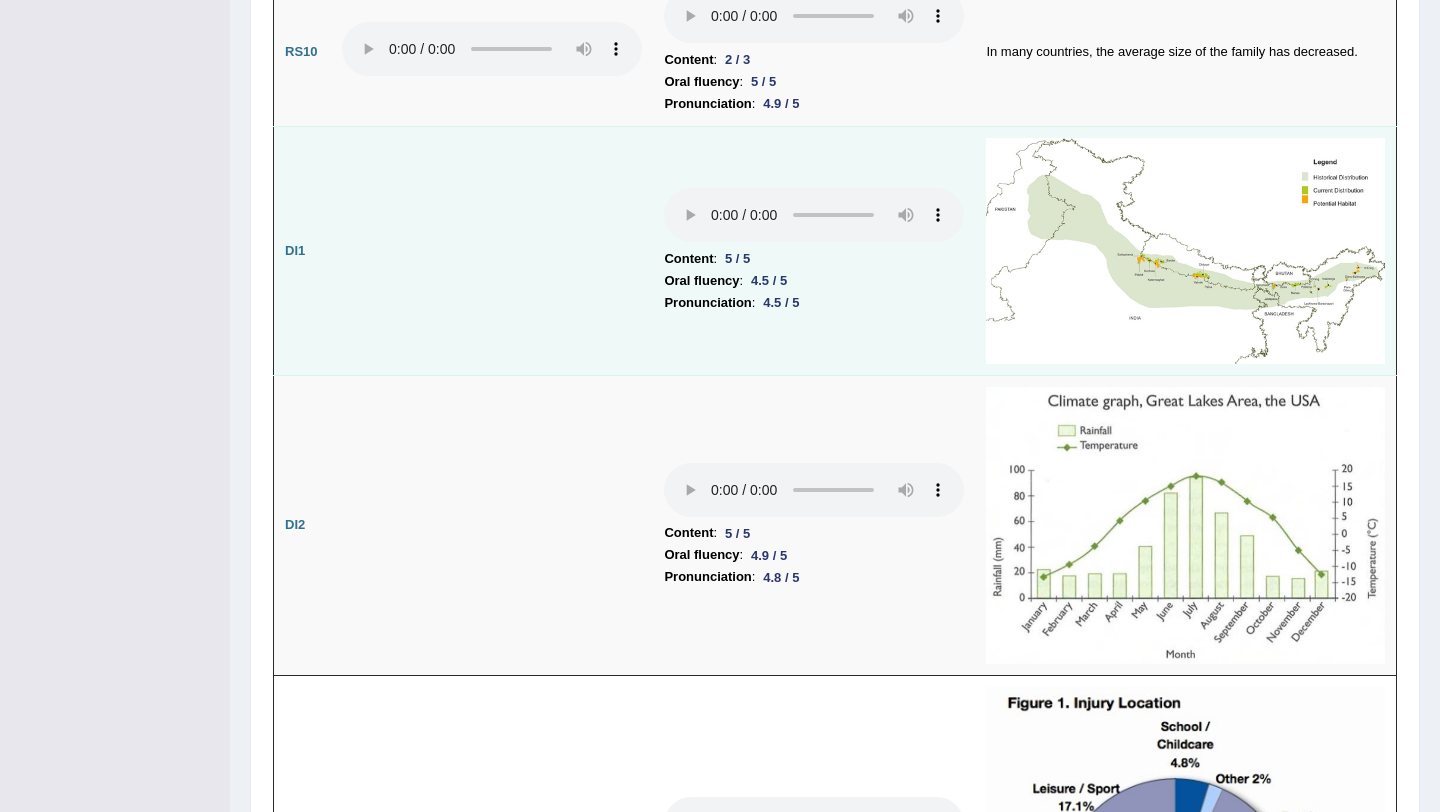 scroll, scrollTop: 2689, scrollLeft: 0, axis: vertical 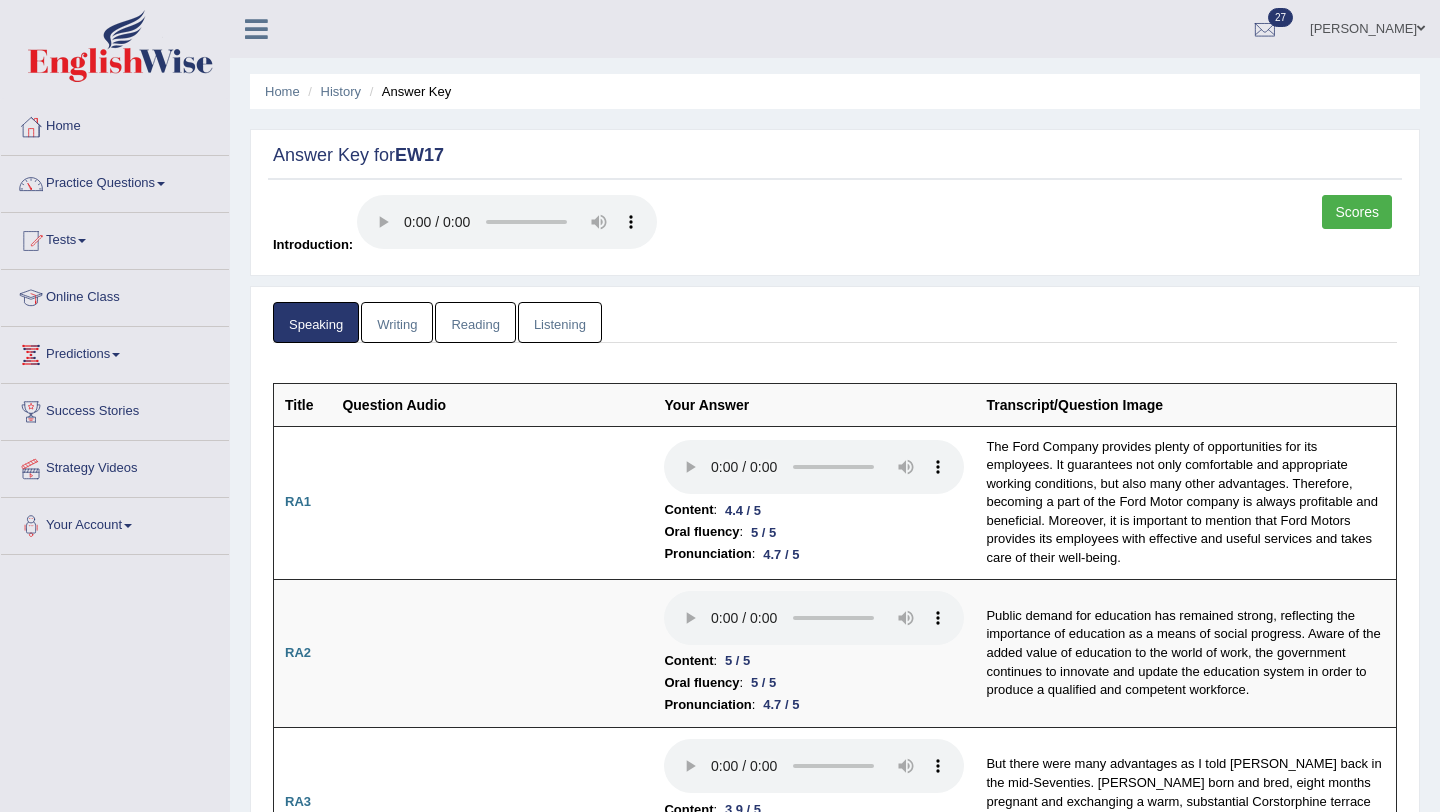 click on "Writing" at bounding box center (397, 322) 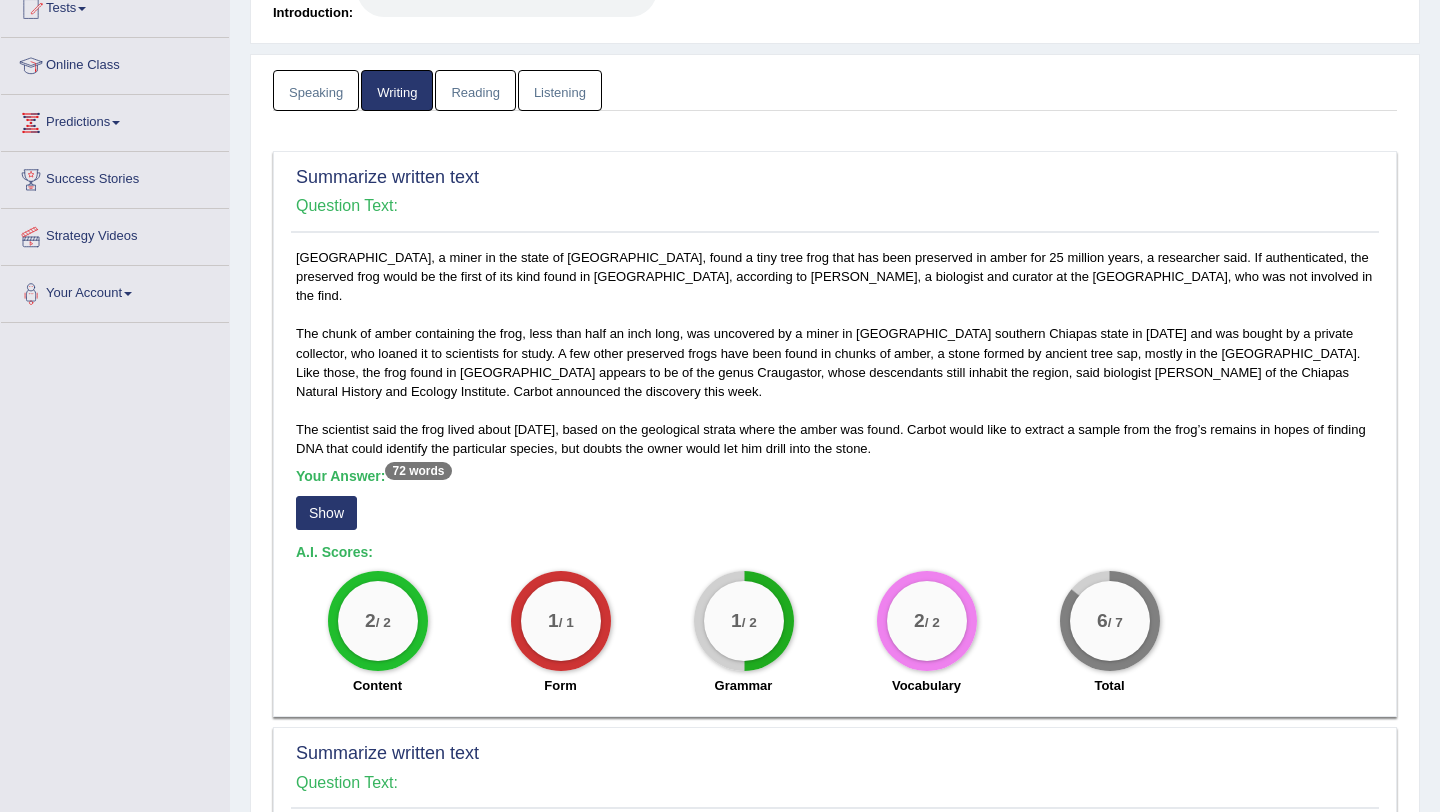 scroll, scrollTop: 233, scrollLeft: 0, axis: vertical 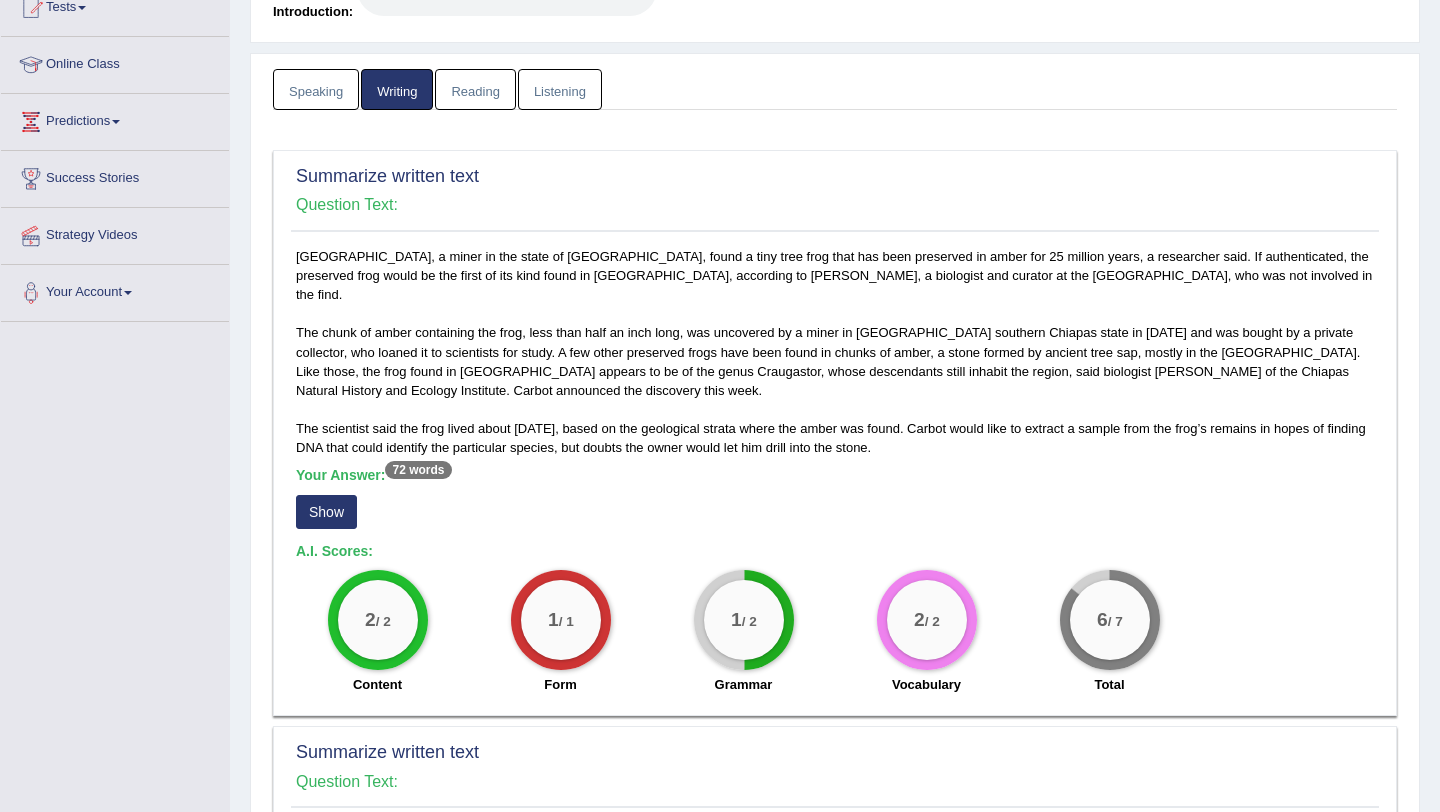 click on "Show" at bounding box center [326, 512] 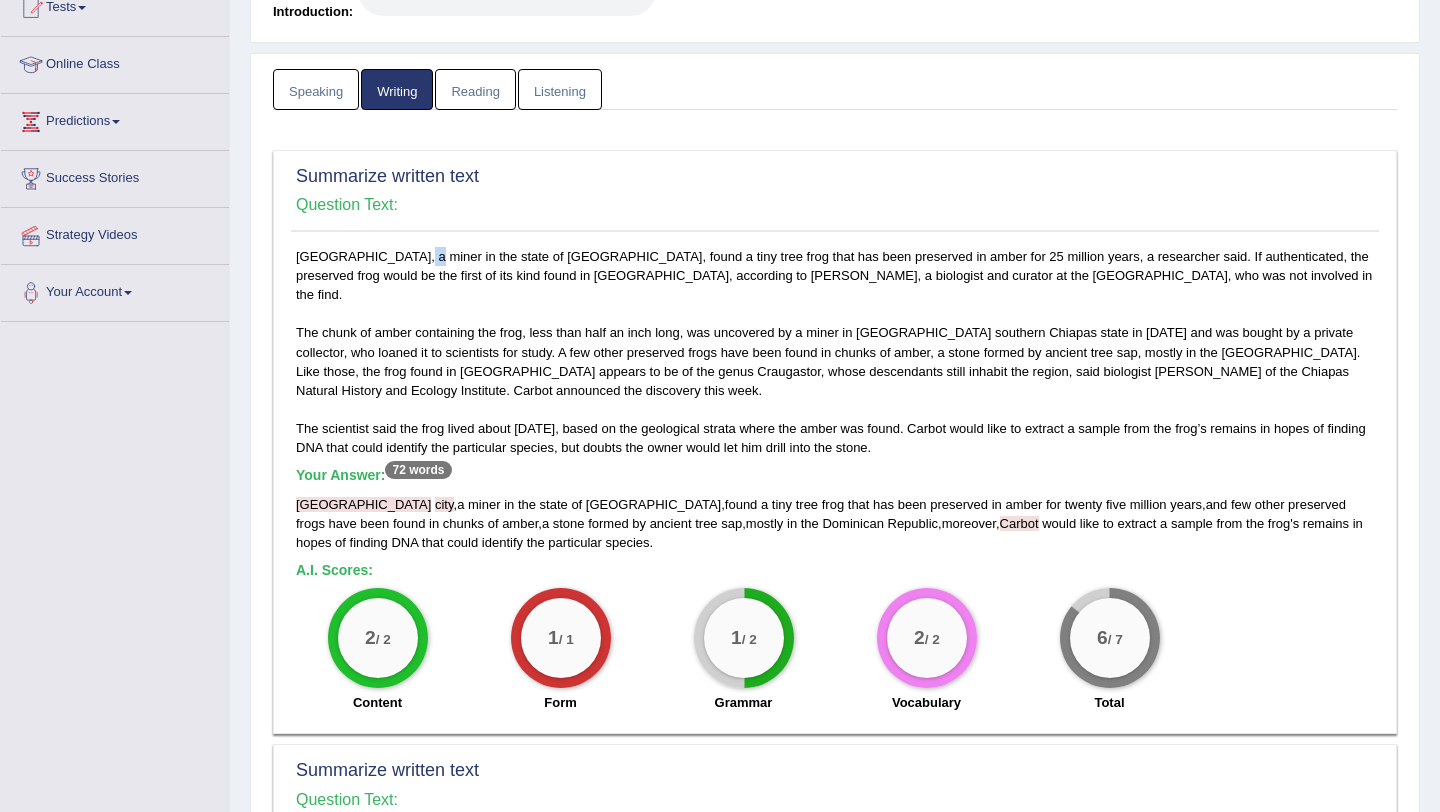 drag, startPoint x: 344, startPoint y: 262, endPoint x: 354, endPoint y: 263, distance: 10.049875 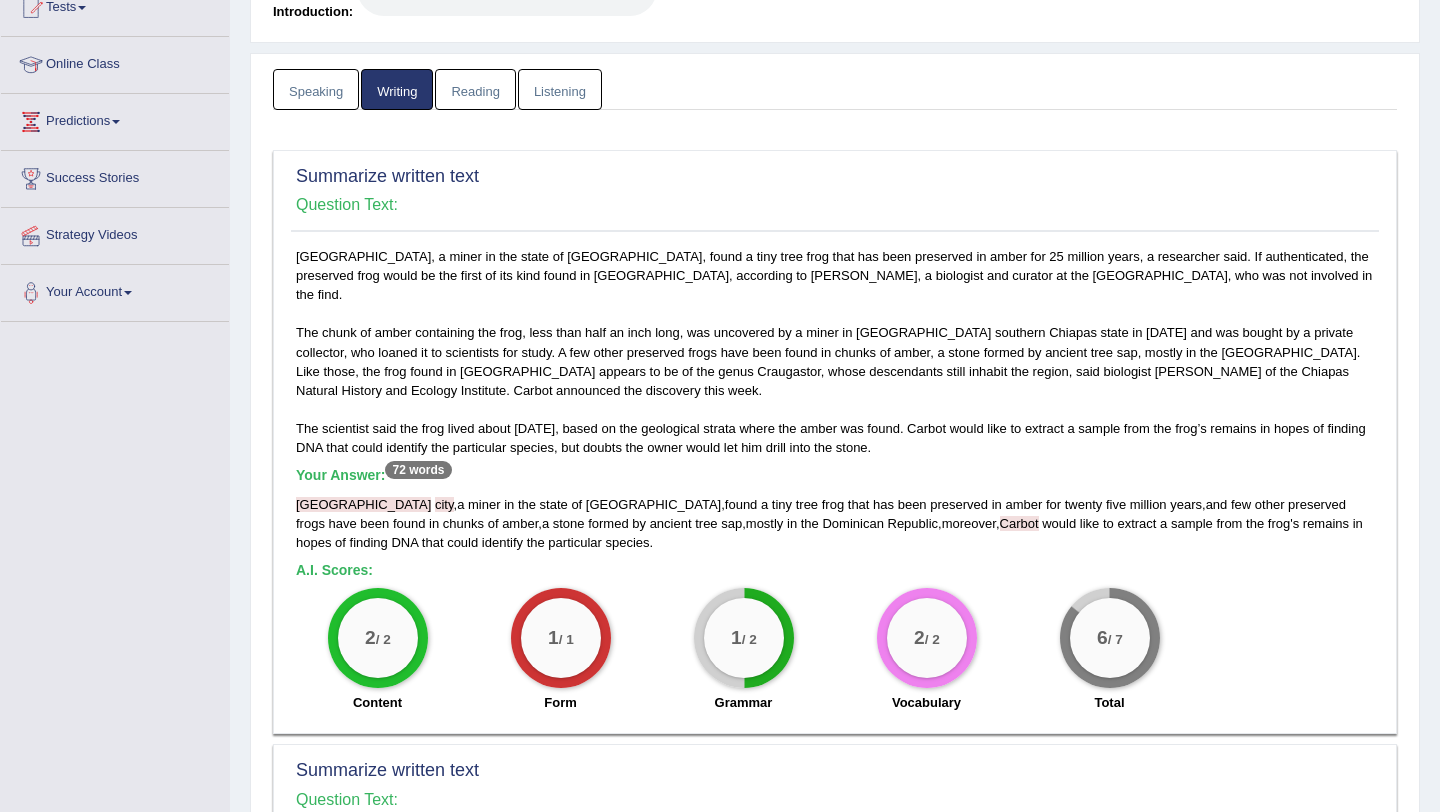 click on "[GEOGRAPHIC_DATA] ,  a   miner   in   the   state   of   [GEOGRAPHIC_DATA] ,  found   a   tiny   tree   frog   that   has   been   preserved   in   amber   for   twenty   five   million   years ,  and   few   other   preserved   frogs   have   been   found   in   chunks   of   amber ,  a   stone   formed   by   ancient   tree   sap ,  mostly   in   the   [GEOGRAPHIC_DATA] ,  moreover ,  Carbot   would   like   to   extract   a   sample   from   the   frog ' s   remains   in   hopes   of   finding   DNA   that   could   identify   the   particular   species ." at bounding box center [835, 523] 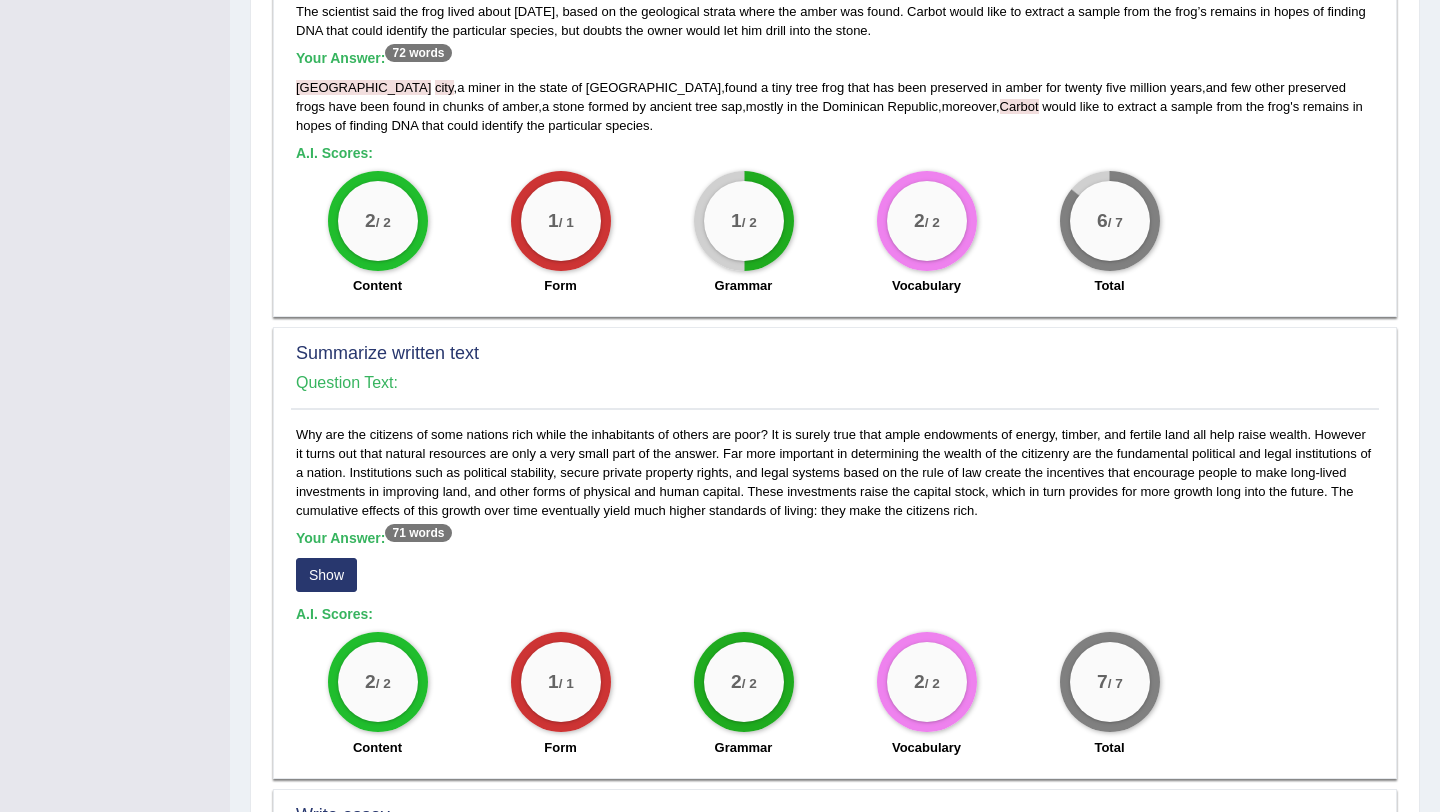 scroll, scrollTop: 696, scrollLeft: 0, axis: vertical 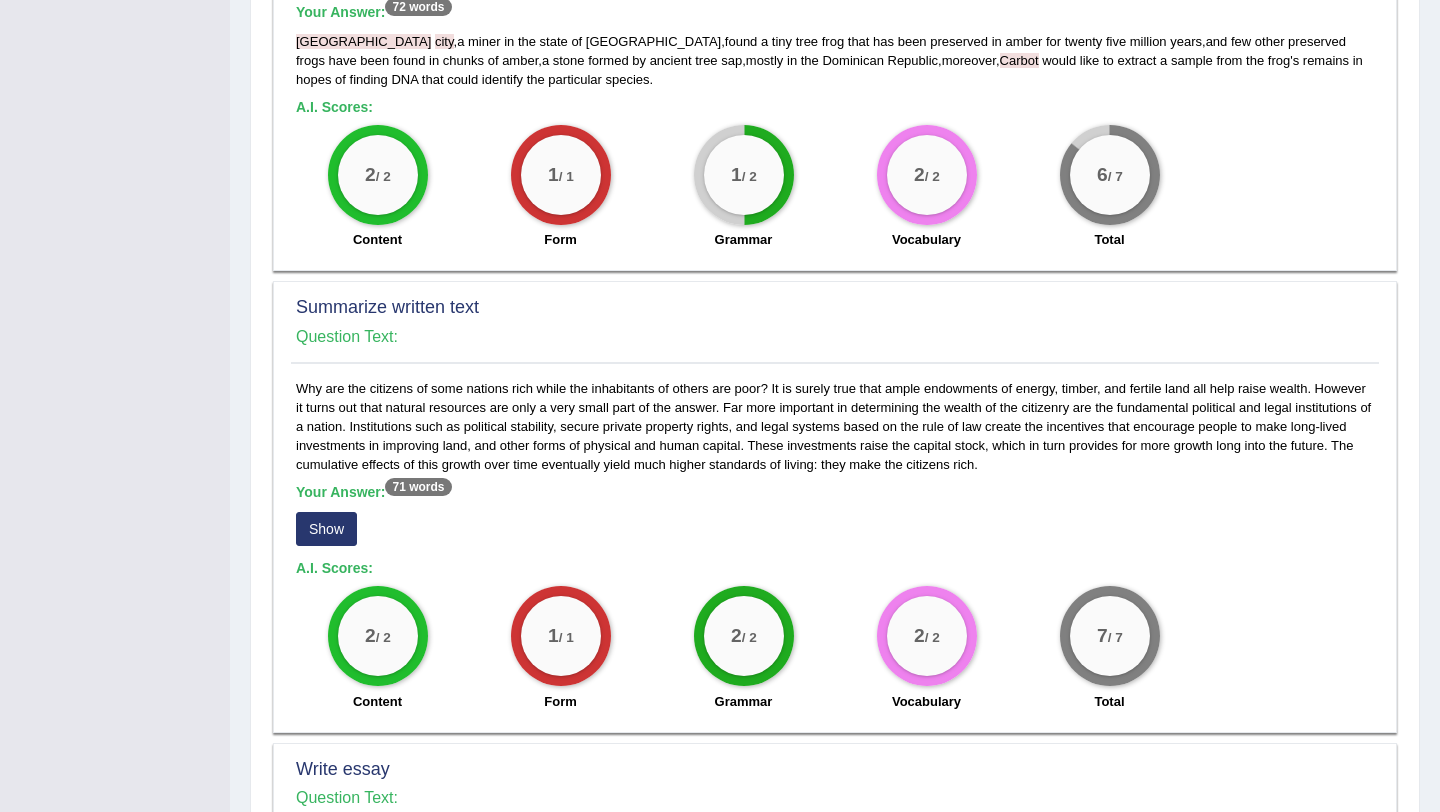 click on "Show" at bounding box center [326, 529] 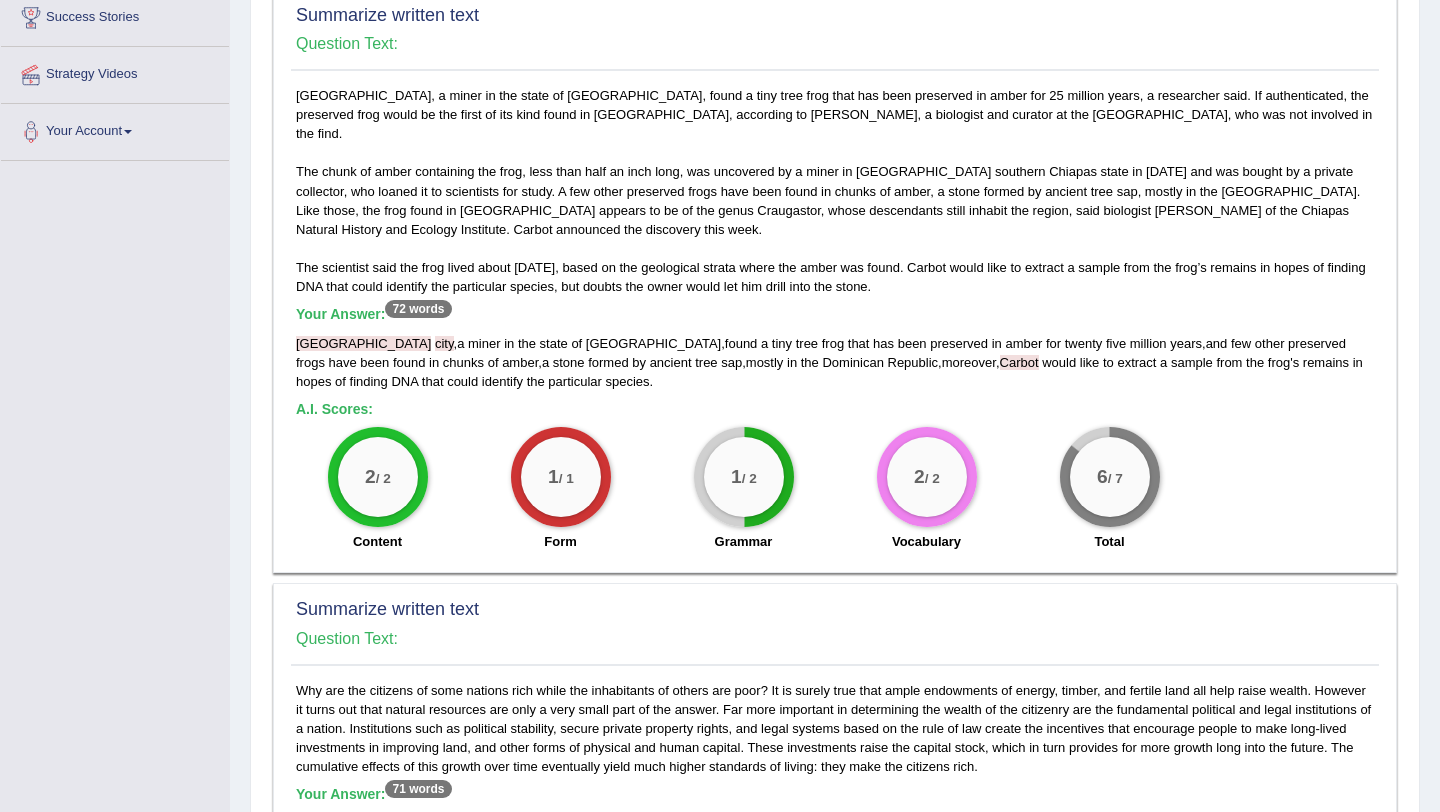 scroll, scrollTop: 391, scrollLeft: 0, axis: vertical 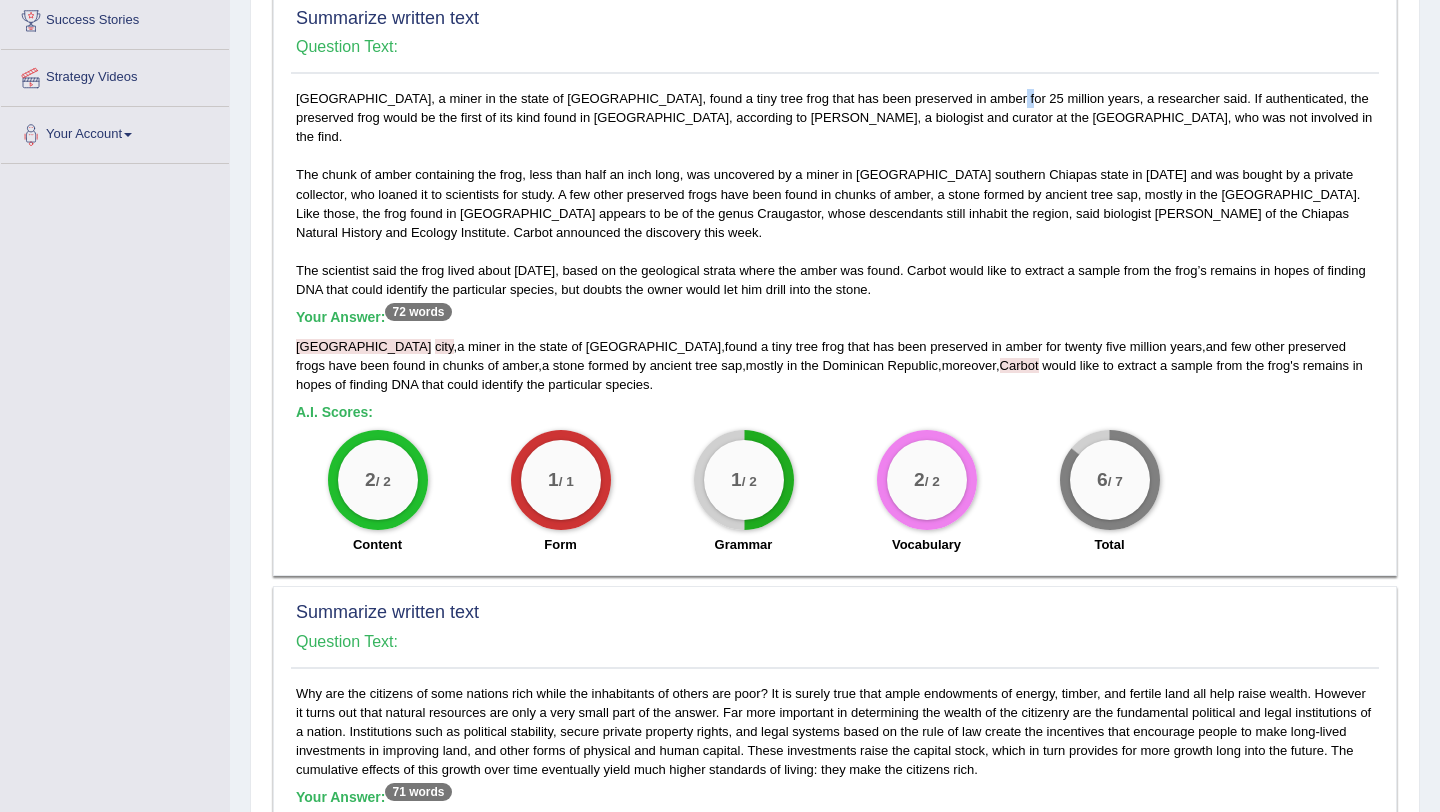 drag, startPoint x: 899, startPoint y: 97, endPoint x: 910, endPoint y: 95, distance: 11.18034 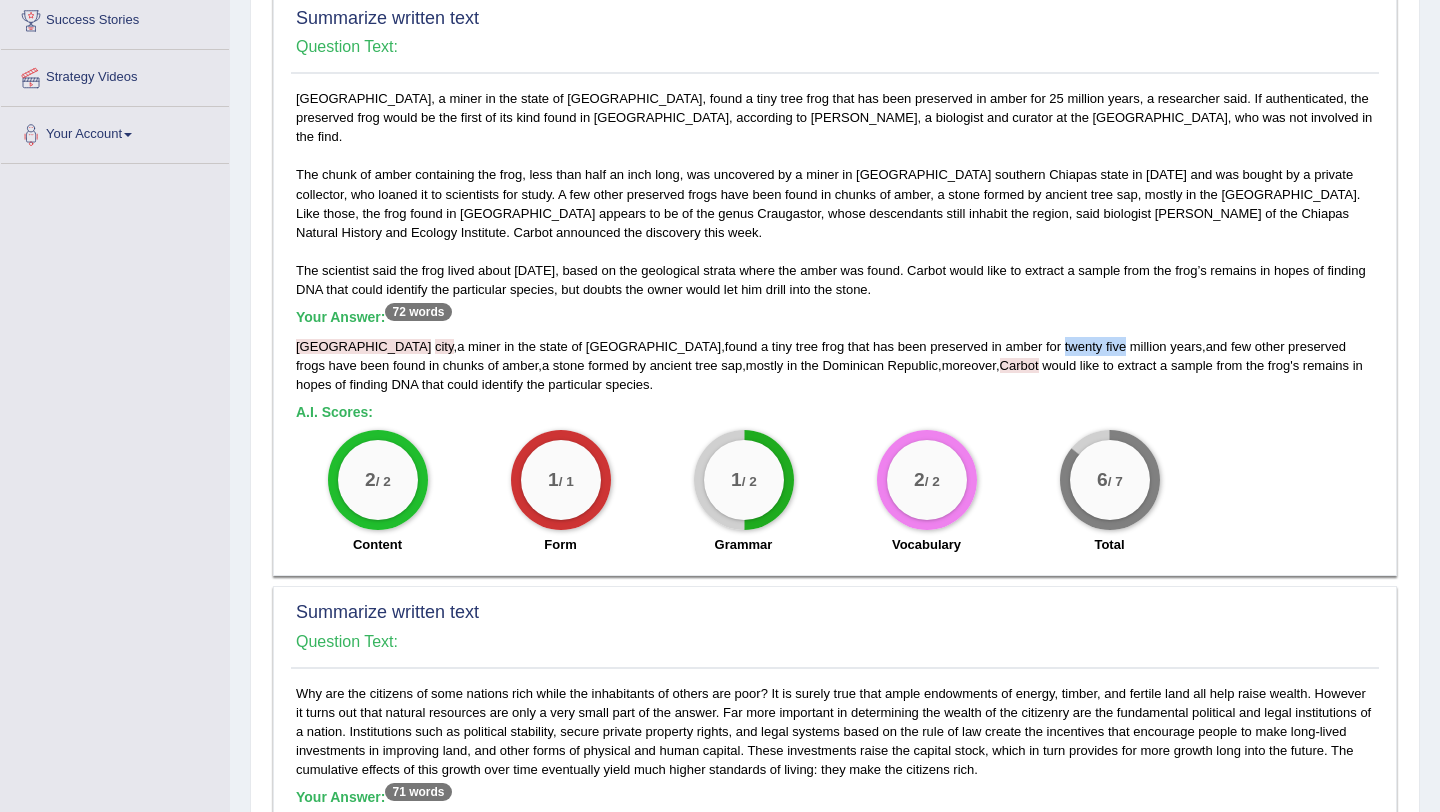 drag, startPoint x: 894, startPoint y: 328, endPoint x: 954, endPoint y: 320, distance: 60.530983 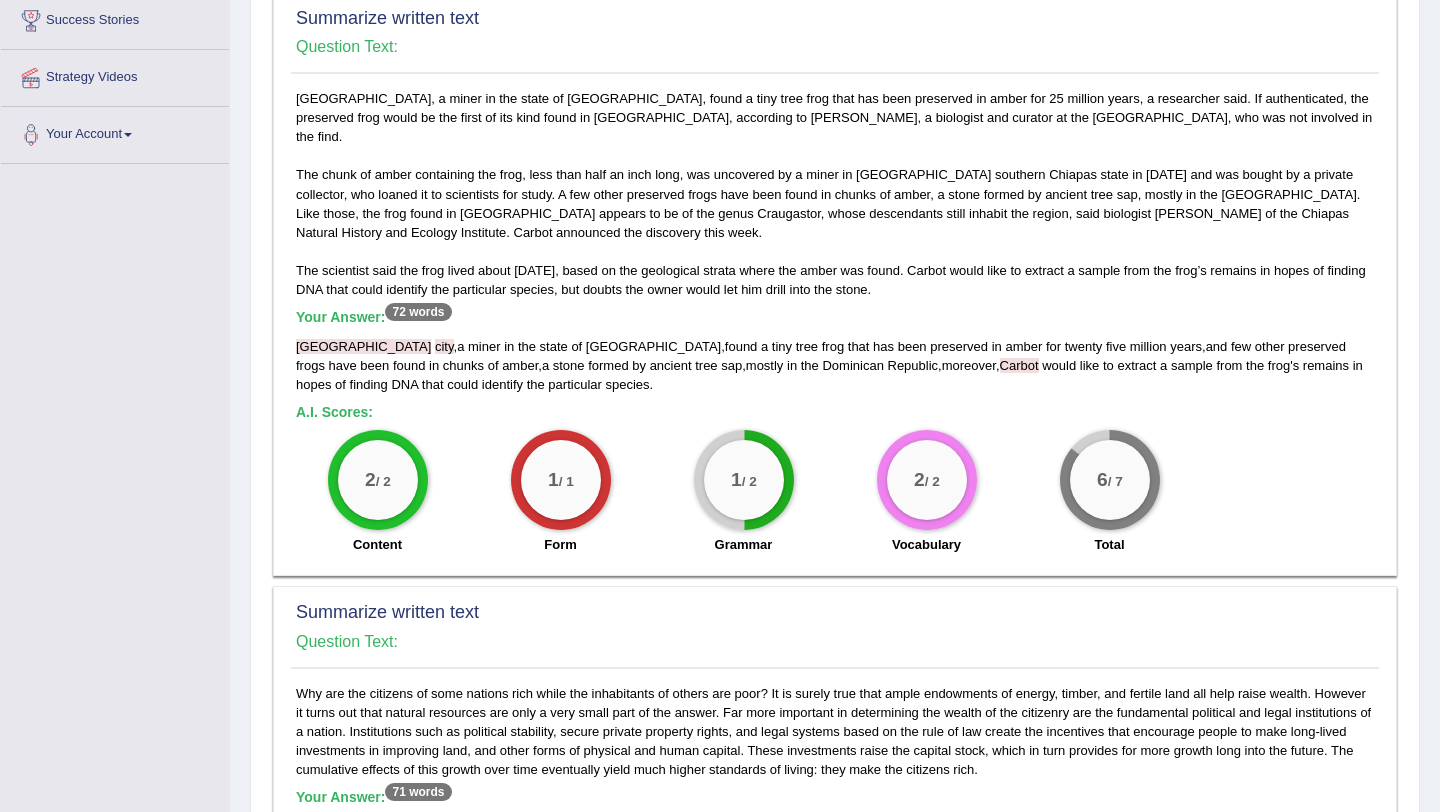 click on "[GEOGRAPHIC_DATA], a miner in the state of [GEOGRAPHIC_DATA], found a tiny tree frog that has been preserved in amber for 25 million years, a researcher said. If authenticated, the preserved frog would be the first of its kind found in [GEOGRAPHIC_DATA], according to [PERSON_NAME], a biologist and curator at the [GEOGRAPHIC_DATA], who was not involved in the find. The chunk of amber containing the frog, less than half an inch long, was uncovered by a miner in [GEOGRAPHIC_DATA] southern [GEOGRAPHIC_DATA] state in [DATE] and was bought by a private collector, who loaned it to scientists for study. A few other preserved frogs have been found in chunks of amber, a stone formed by ancient tree sap, mostly in the [GEOGRAPHIC_DATA]. Like those, the frog found in [GEOGRAPHIC_DATA] appears to be of the genus Craugastor, whose descendants still inhabit the region, said biologist [PERSON_NAME] of the Chiapas Natural History and Ecology Institute. Carbot announced the discovery this week. Your Answer:  72 words [GEOGRAPHIC_DATA] ,  a   miner   in   the" at bounding box center (835, 327) 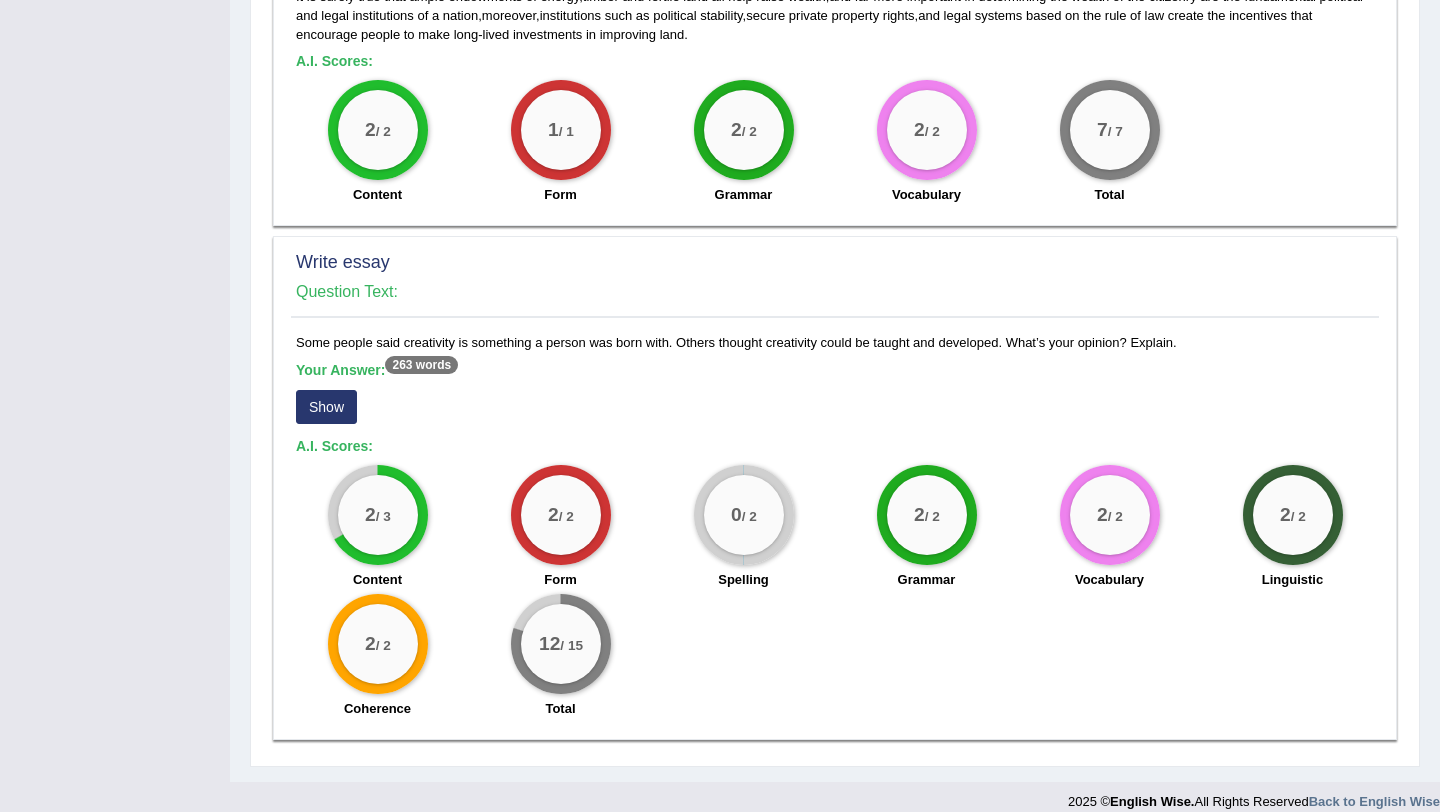 scroll, scrollTop: 1223, scrollLeft: 0, axis: vertical 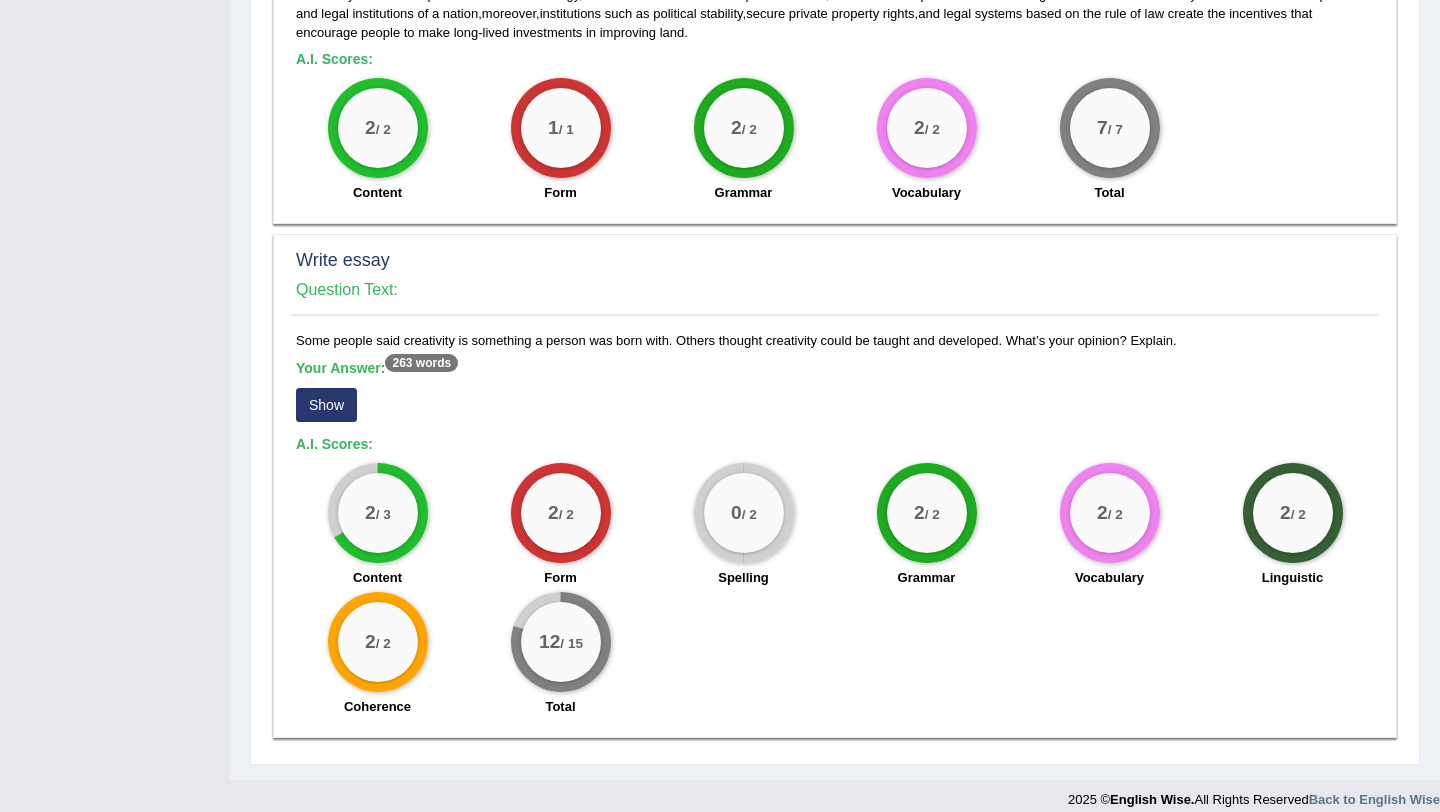 click on "Show" at bounding box center (326, 405) 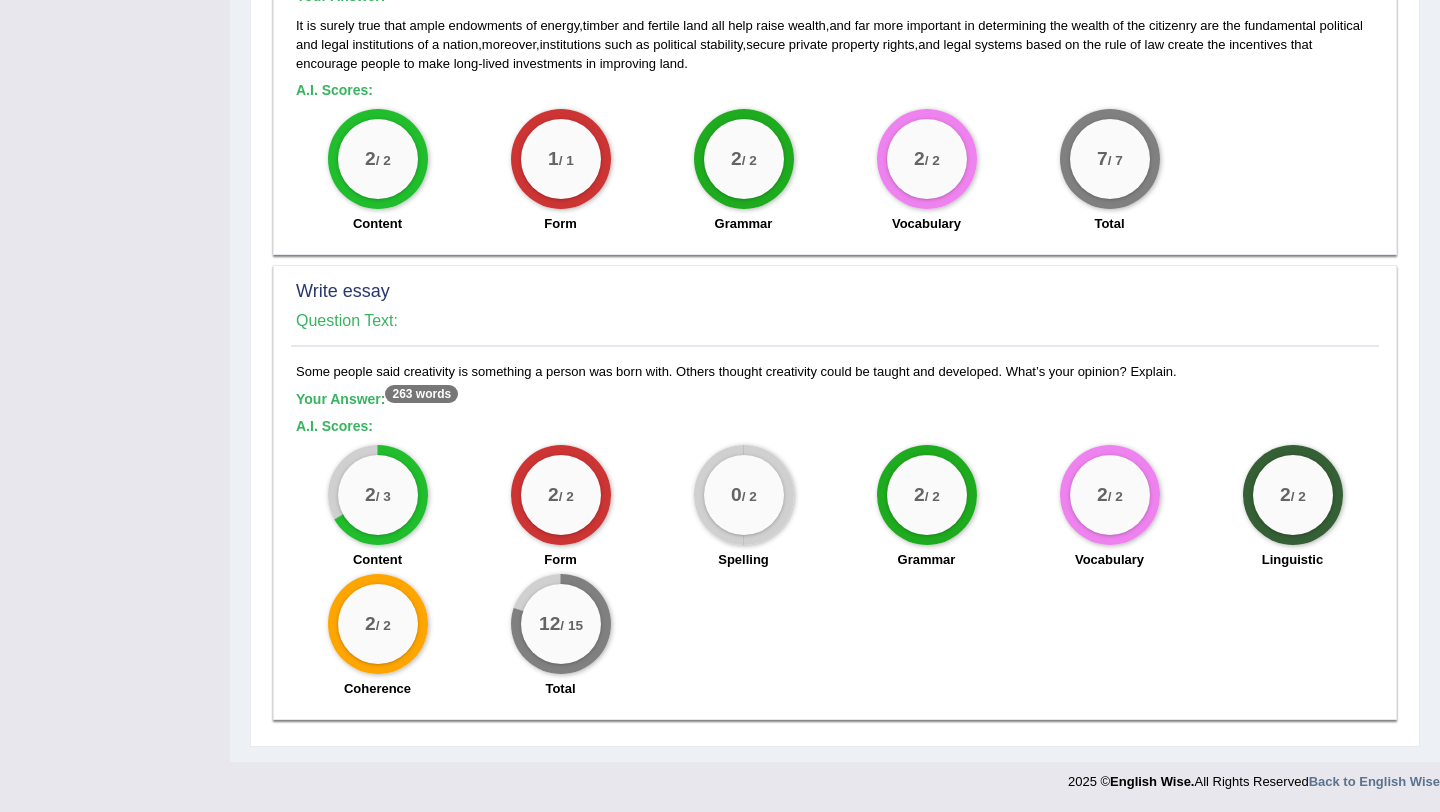scroll, scrollTop: 1174, scrollLeft: 0, axis: vertical 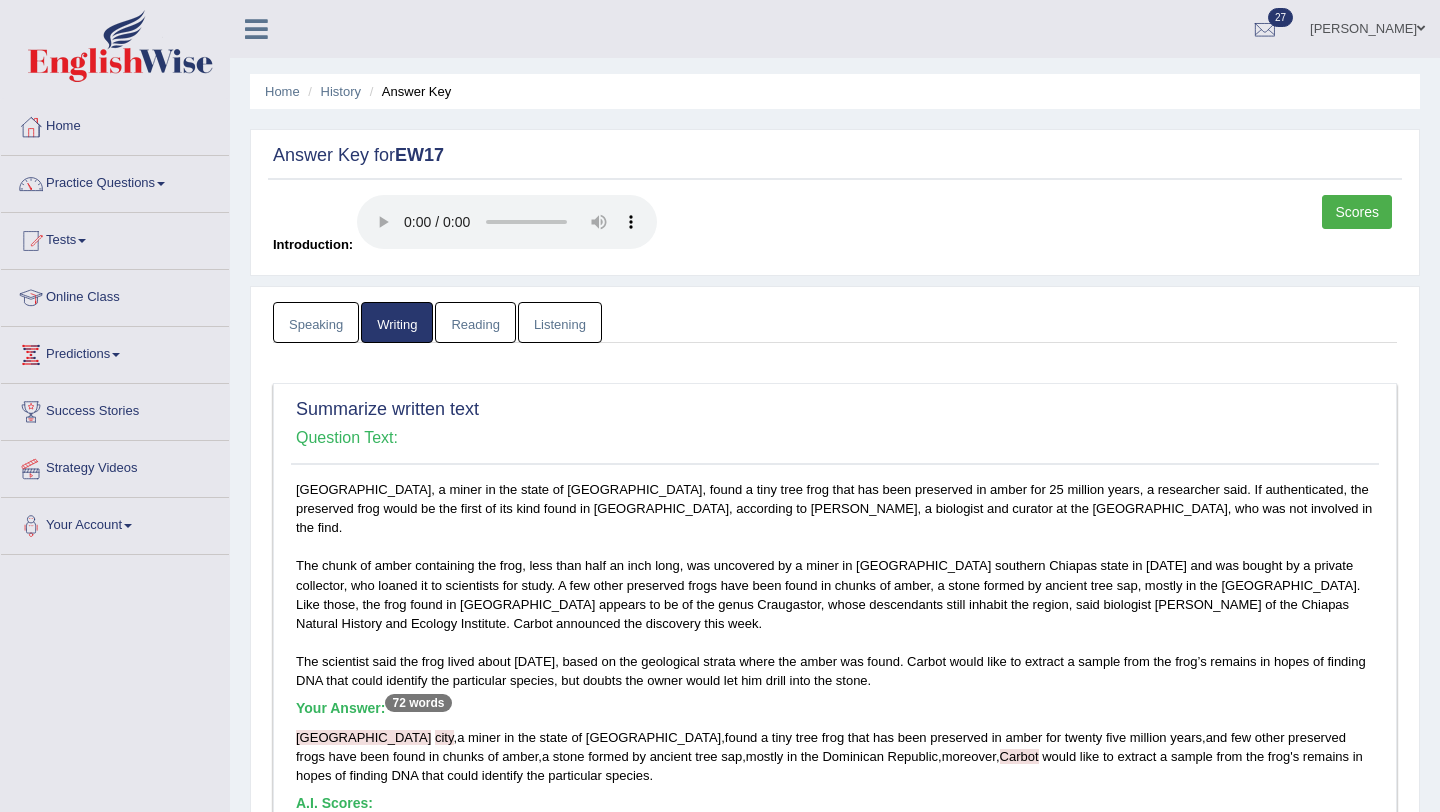click on "Reading" at bounding box center (475, 322) 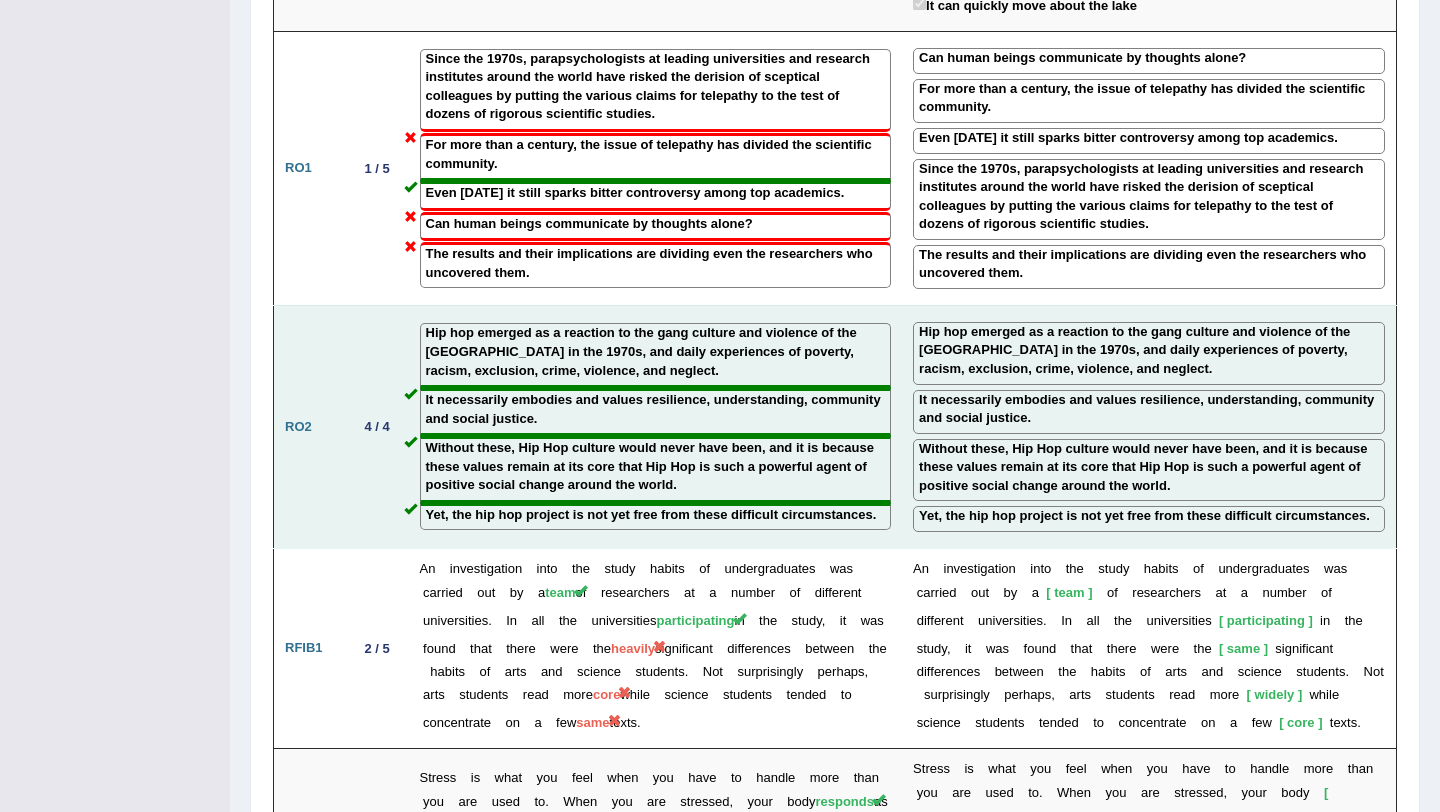scroll, scrollTop: 2243, scrollLeft: 0, axis: vertical 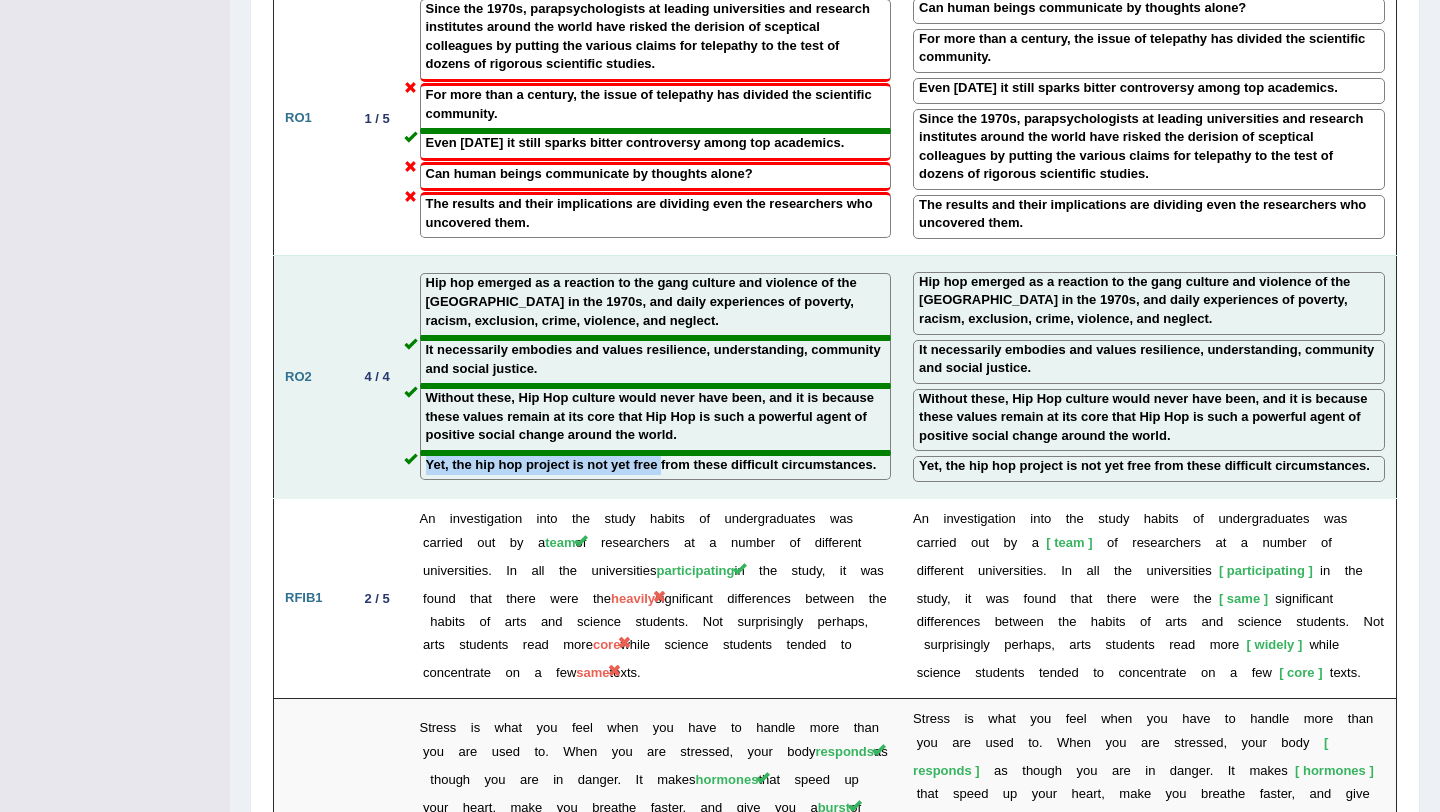 drag, startPoint x: 429, startPoint y: 458, endPoint x: 662, endPoint y: 465, distance: 233.10513 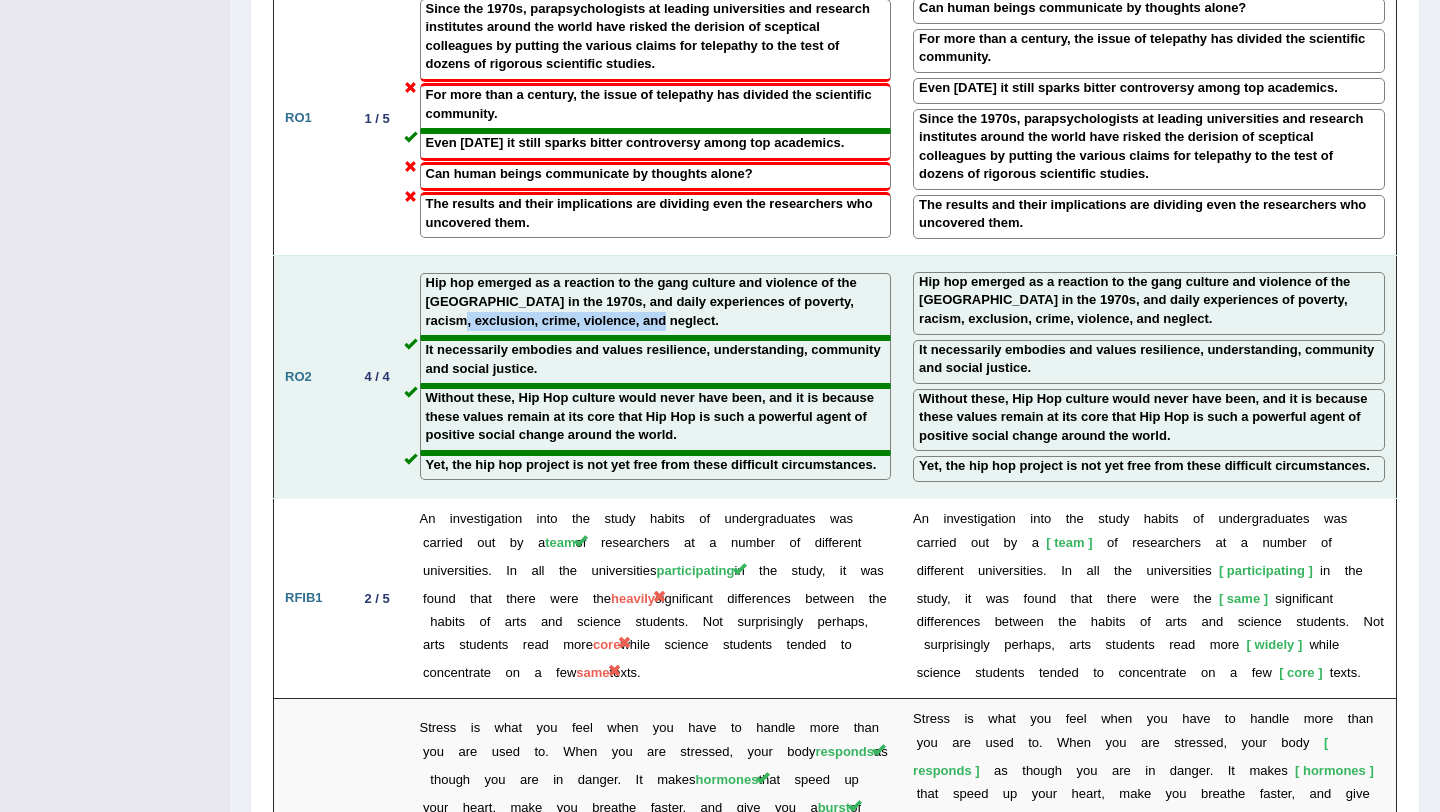 drag, startPoint x: 455, startPoint y: 321, endPoint x: 656, endPoint y: 312, distance: 201.20139 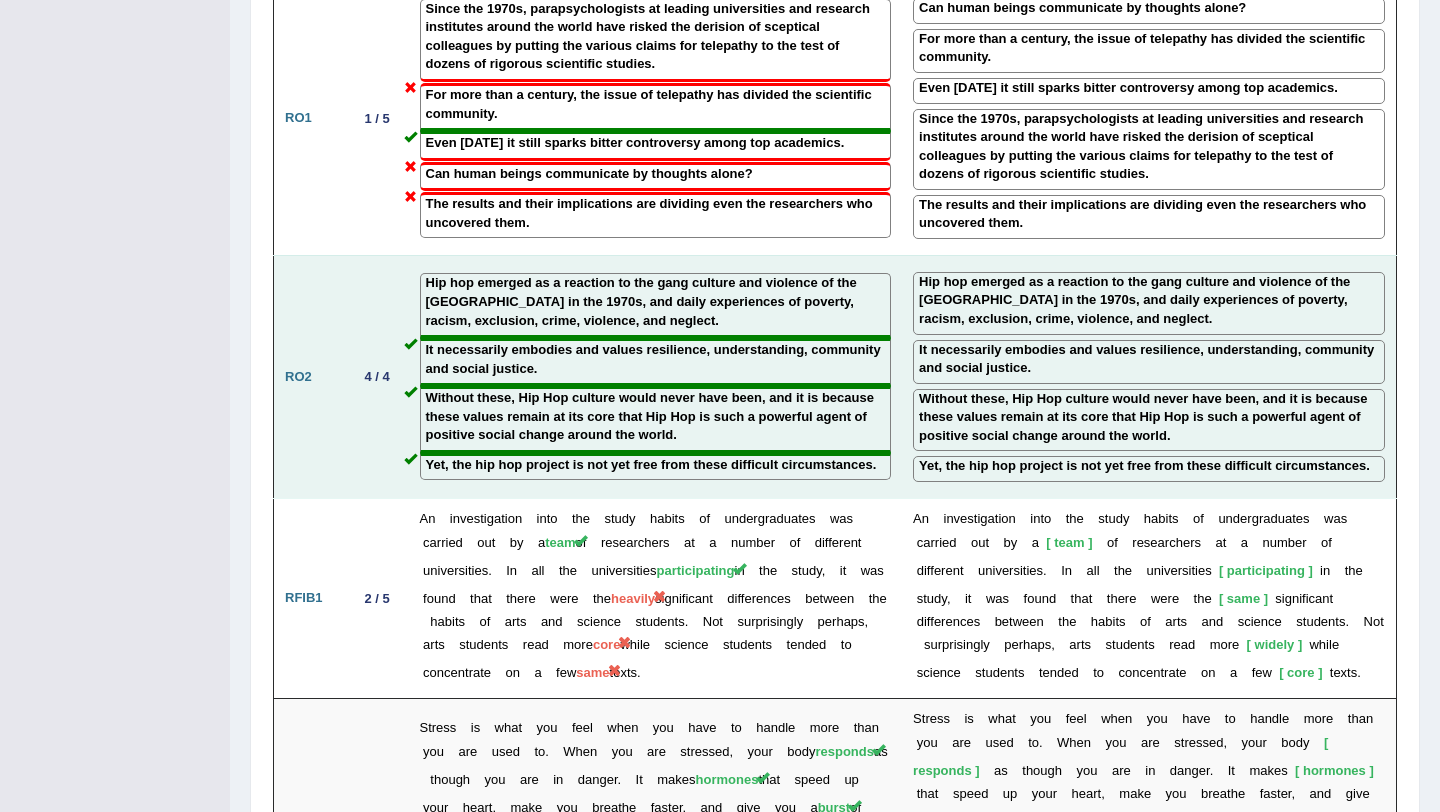 click on "Hip hop emerged as a reaction to the gang culture and violence of the [GEOGRAPHIC_DATA] in the 1970s, and daily experiences of poverty, racism, exclusion, crime, violence, and neglect." at bounding box center [656, 302] 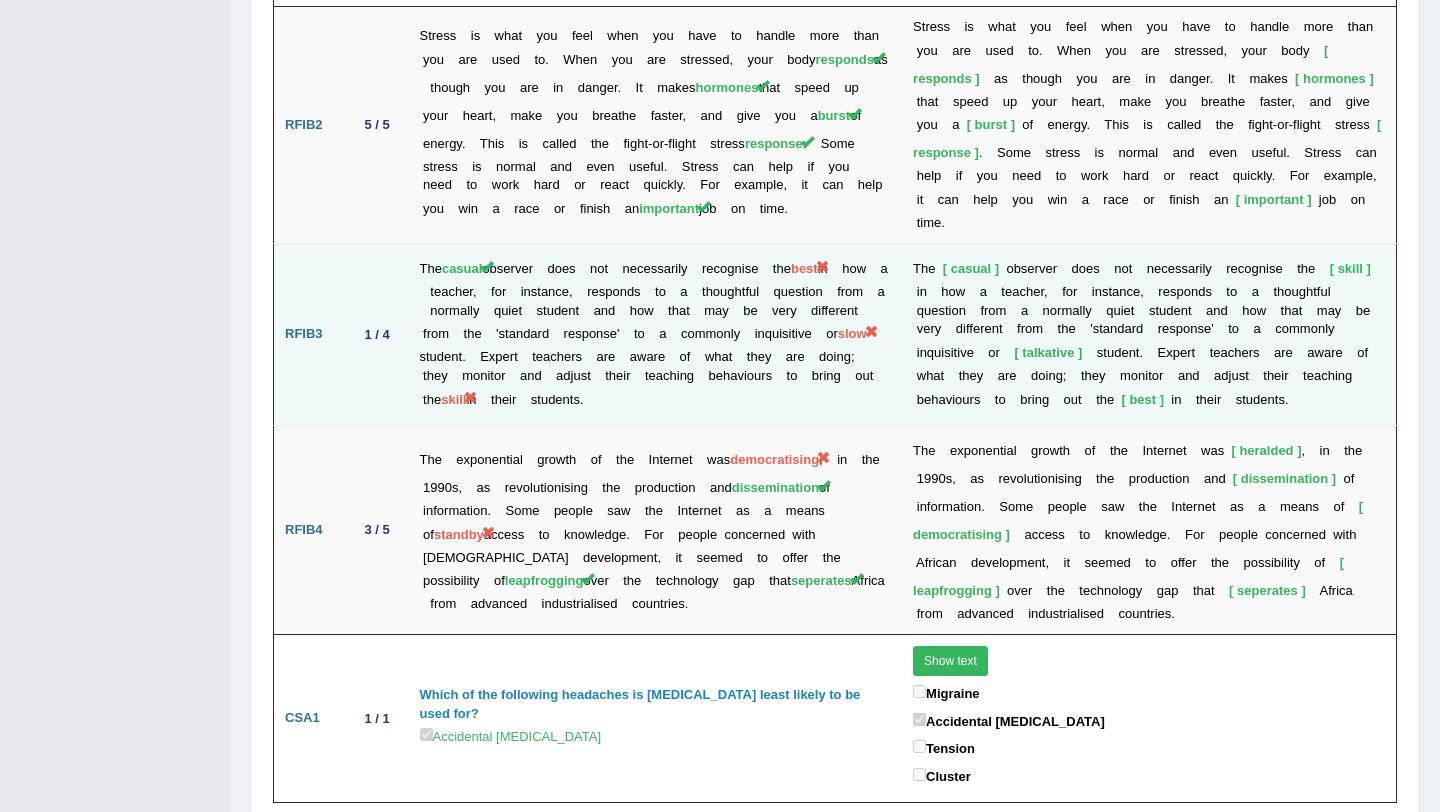 scroll, scrollTop: 2943, scrollLeft: 0, axis: vertical 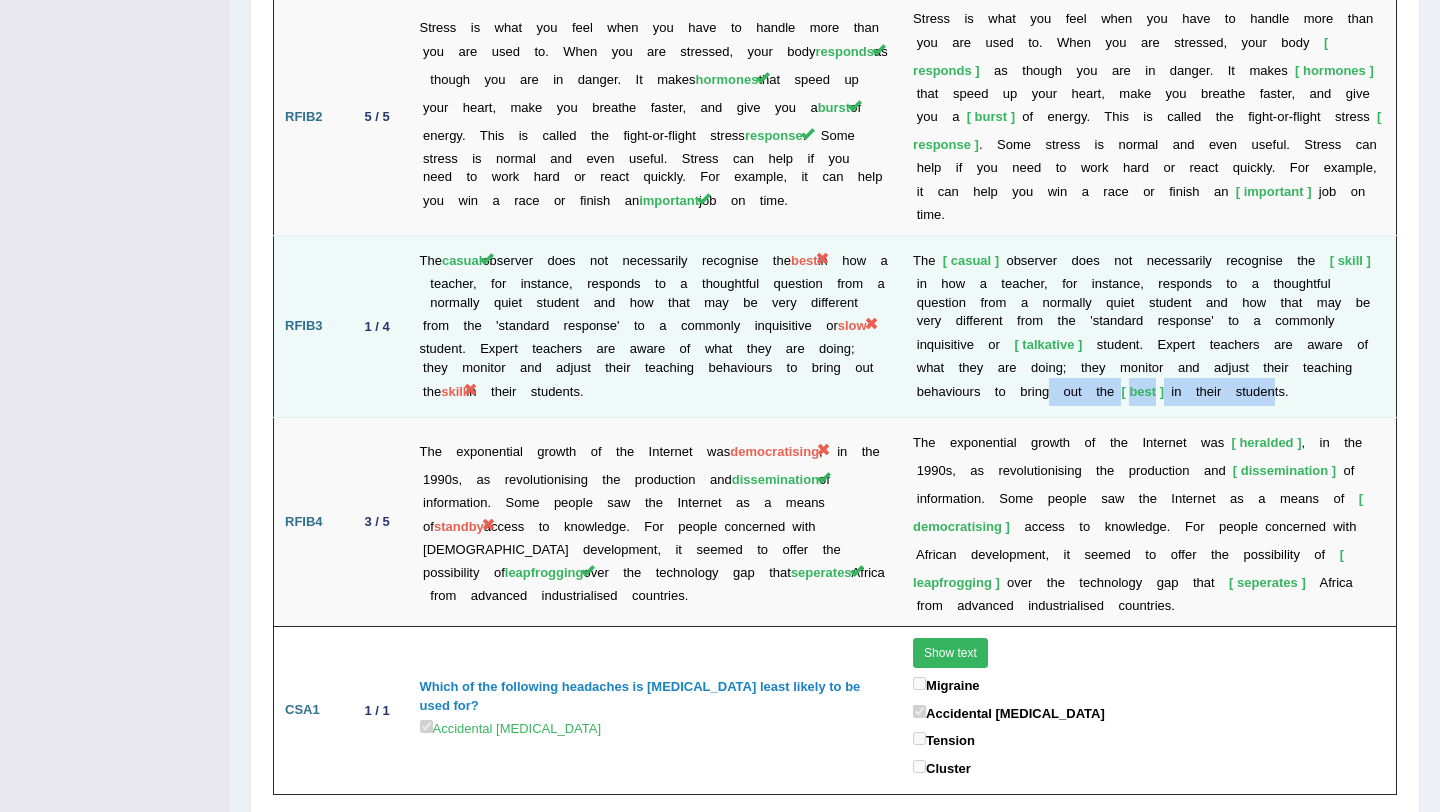 drag, startPoint x: 1051, startPoint y: 386, endPoint x: 1281, endPoint y: 380, distance: 230.07825 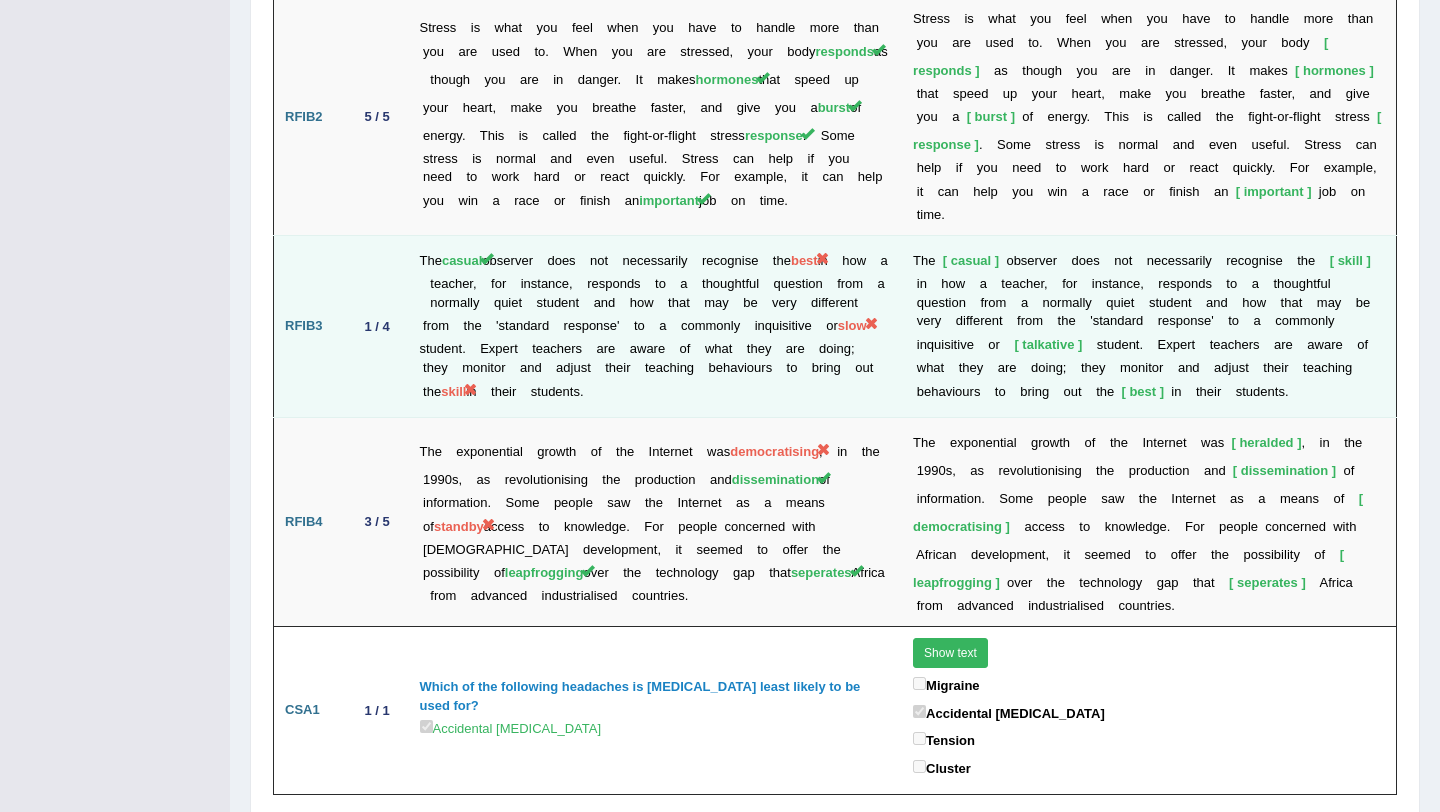 click on "T h e    casual    o b s e r v e r       d o e s       n o t       n e c e s s a r i l y       r e c o g n i s e       t h e       skill    i n       h o w       a       t e a c h e r ,       f o r       i n s t a n c e ,       r e s p o n d s       t o       a       t h o u g h t f u l       q u e s t i o n       f r o m       a       n o r m a l l y       q u i e t       s t u d e n t       a n d       h o w       t h a t       m a y       b e       v e r y       d i f f e r e n t       f r o m       t h e       ' s t a n d a r d       r e s p o n s e '       t o       a       c o m m o n l y       i n q u i s i t i v e       o r       talkative       s t u d e n t .       E x p e r t       t e a c h e r s       a r e       a w a r e       o f       w h a t       t h e y       a r e       d o i n g ;       t h e y       m o n i t o r       a n d       a d j u s t       t h e i r       t e a c h i n" at bounding box center [1149, 326] 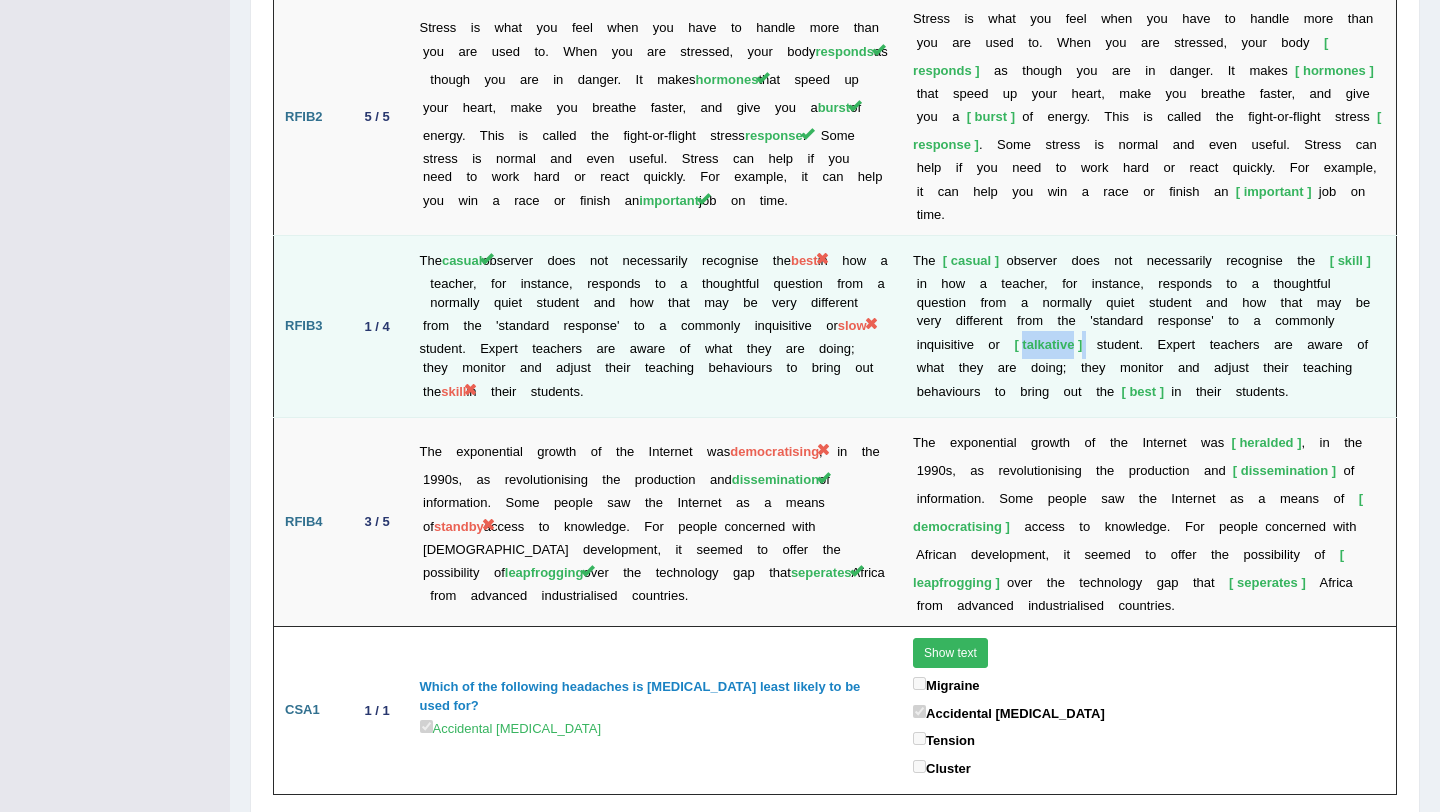 drag, startPoint x: 1023, startPoint y: 336, endPoint x: 1087, endPoint y: 345, distance: 64.629715 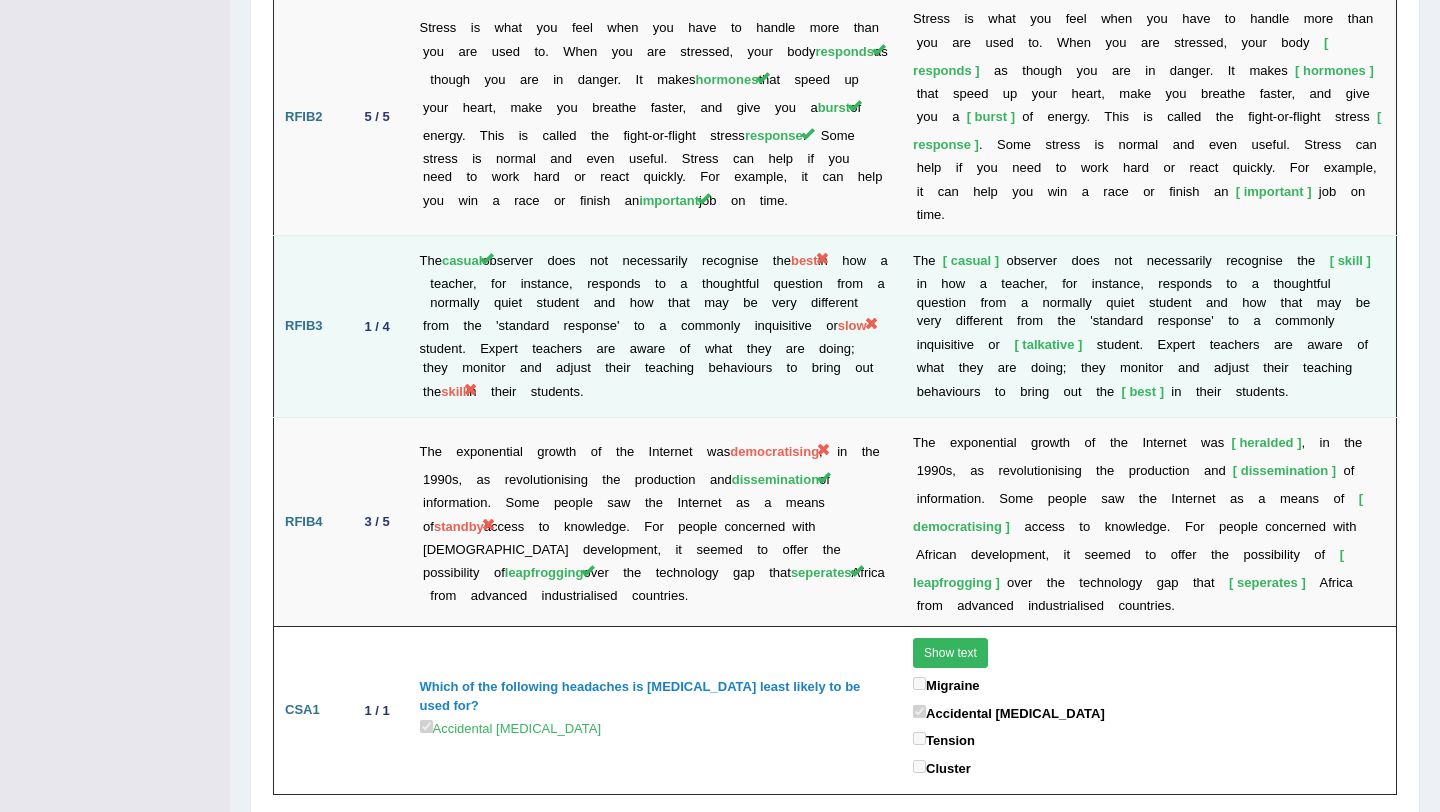 click on "s" at bounding box center [1100, 344] 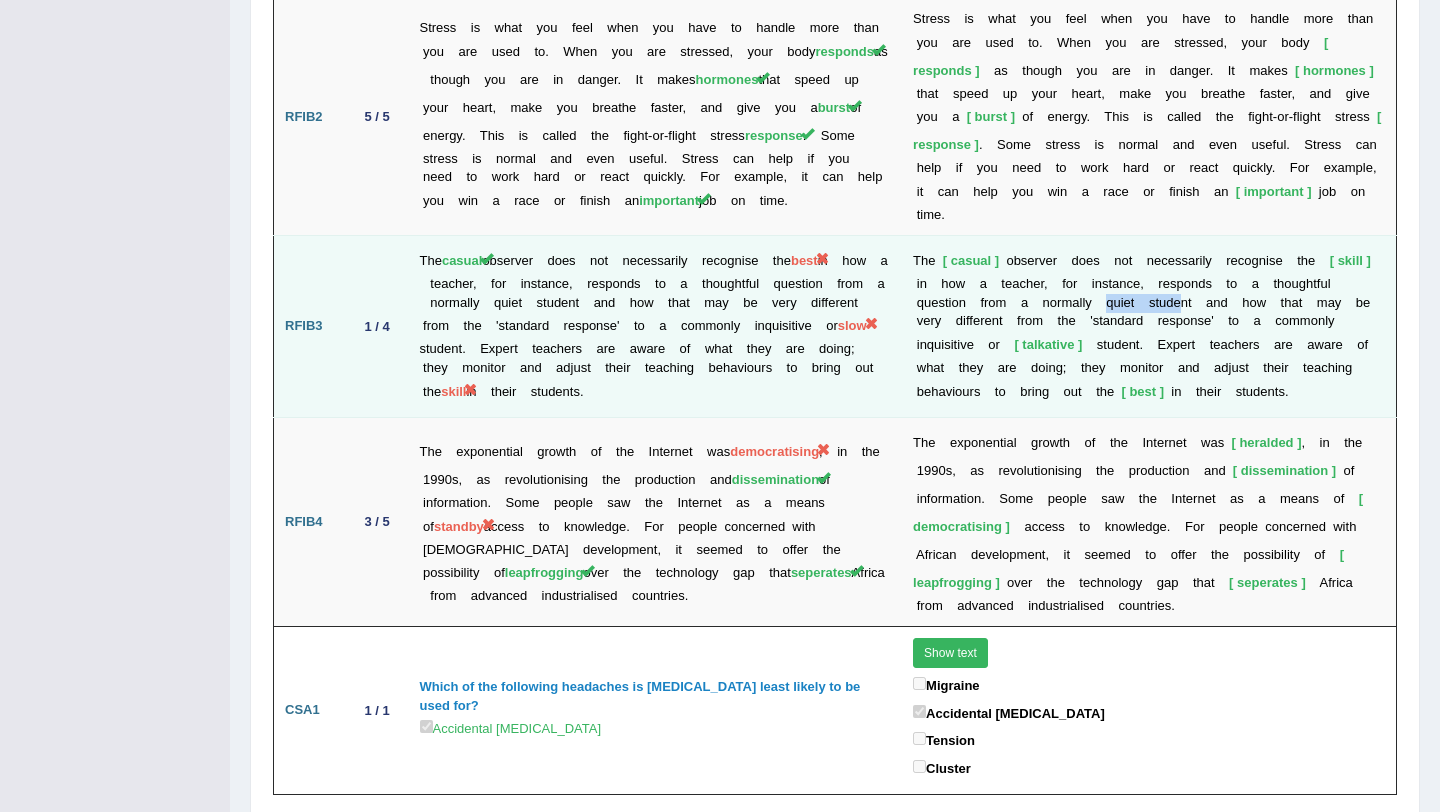 drag, startPoint x: 1112, startPoint y: 292, endPoint x: 1182, endPoint y: 294, distance: 70.028564 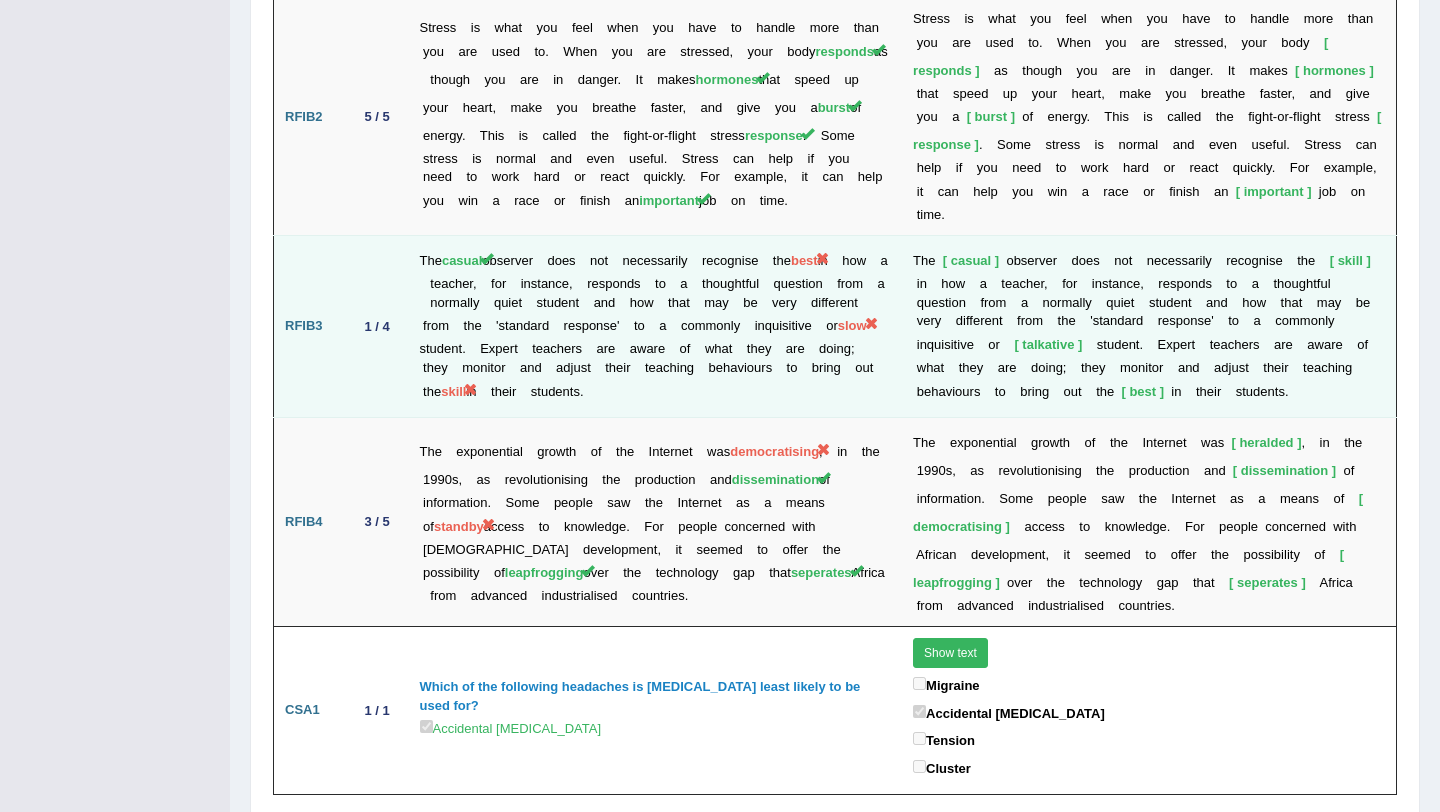 click on "talkative" at bounding box center [1048, 344] 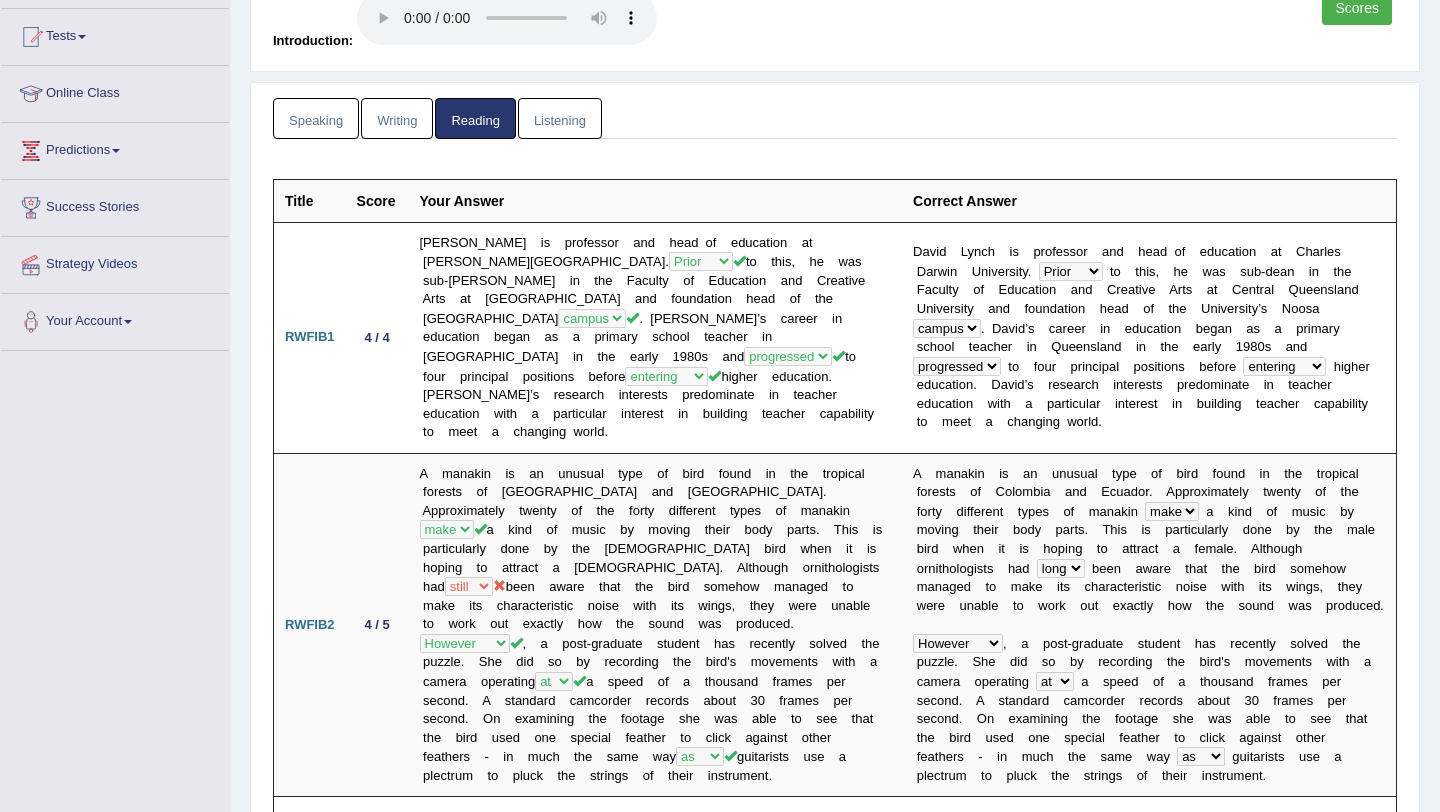 scroll, scrollTop: 149, scrollLeft: 0, axis: vertical 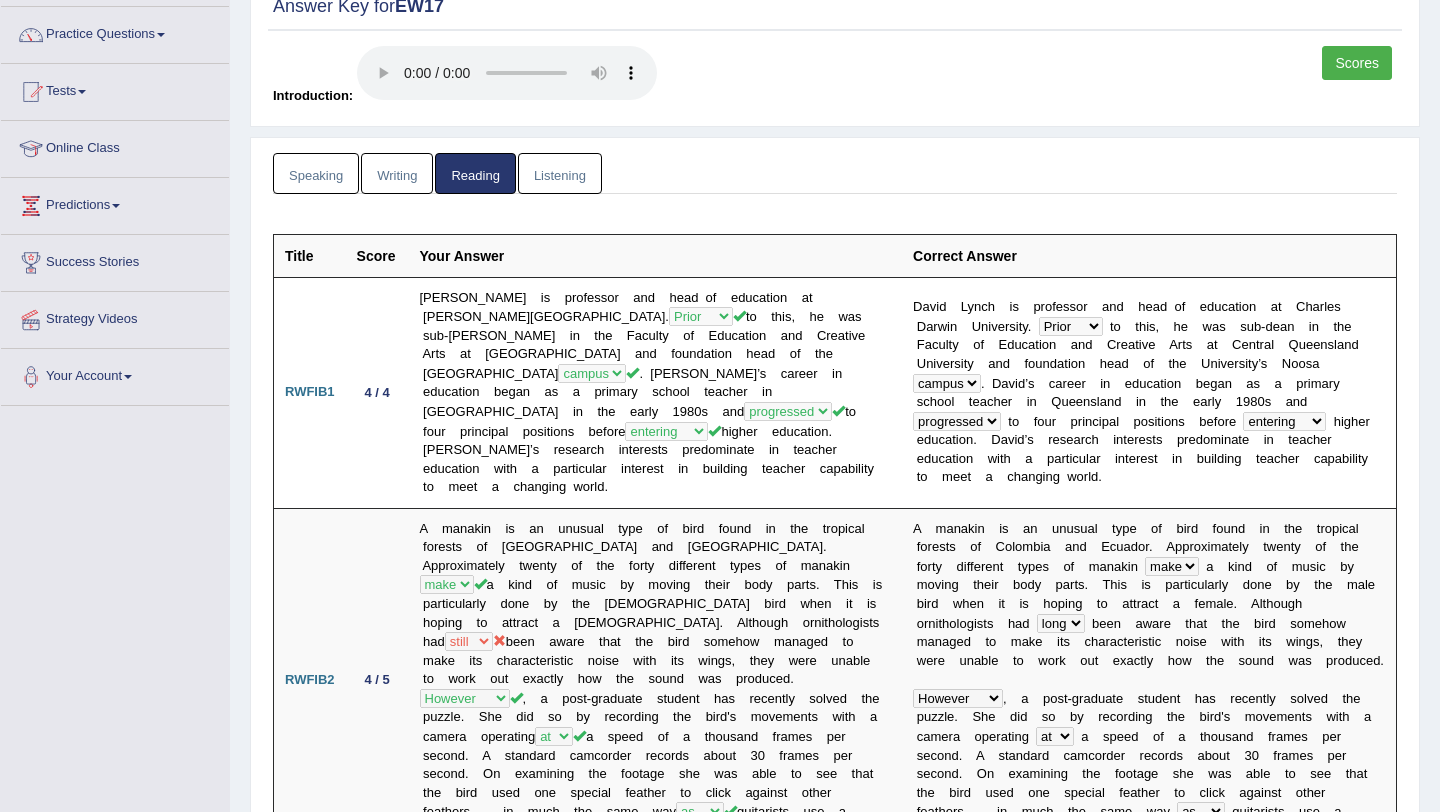 click on "Listening" at bounding box center (560, 173) 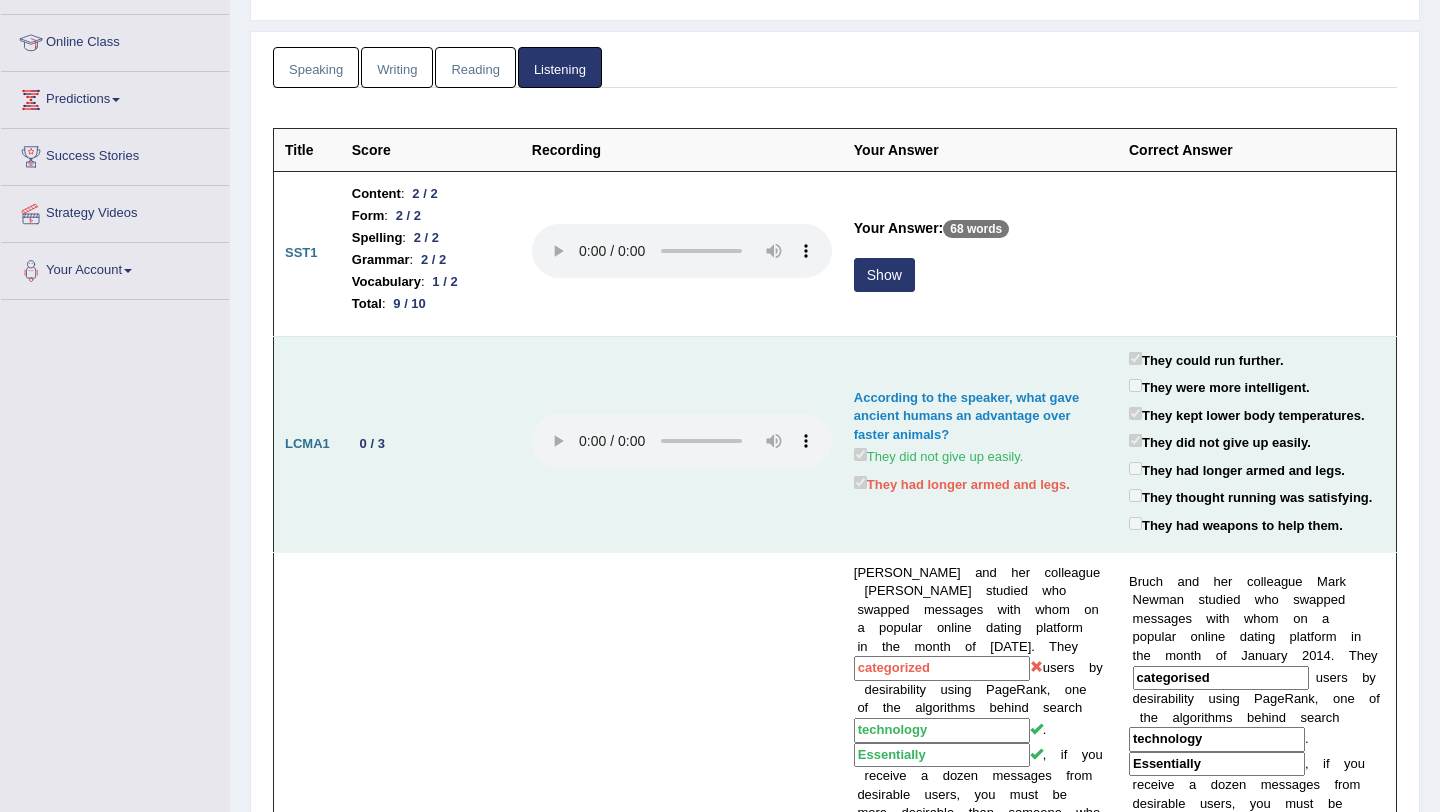 scroll, scrollTop: 267, scrollLeft: 0, axis: vertical 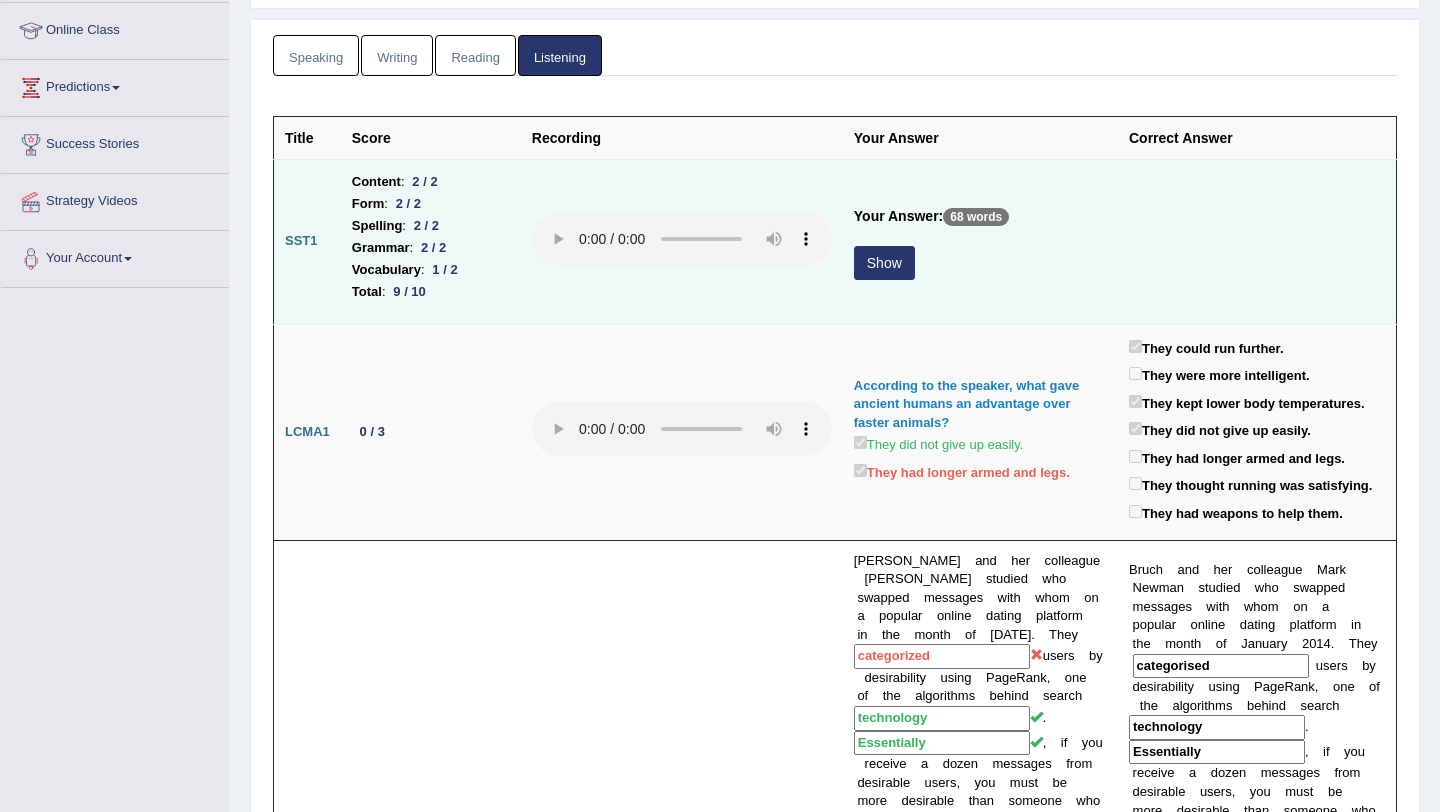 click on "Show" at bounding box center (884, 263) 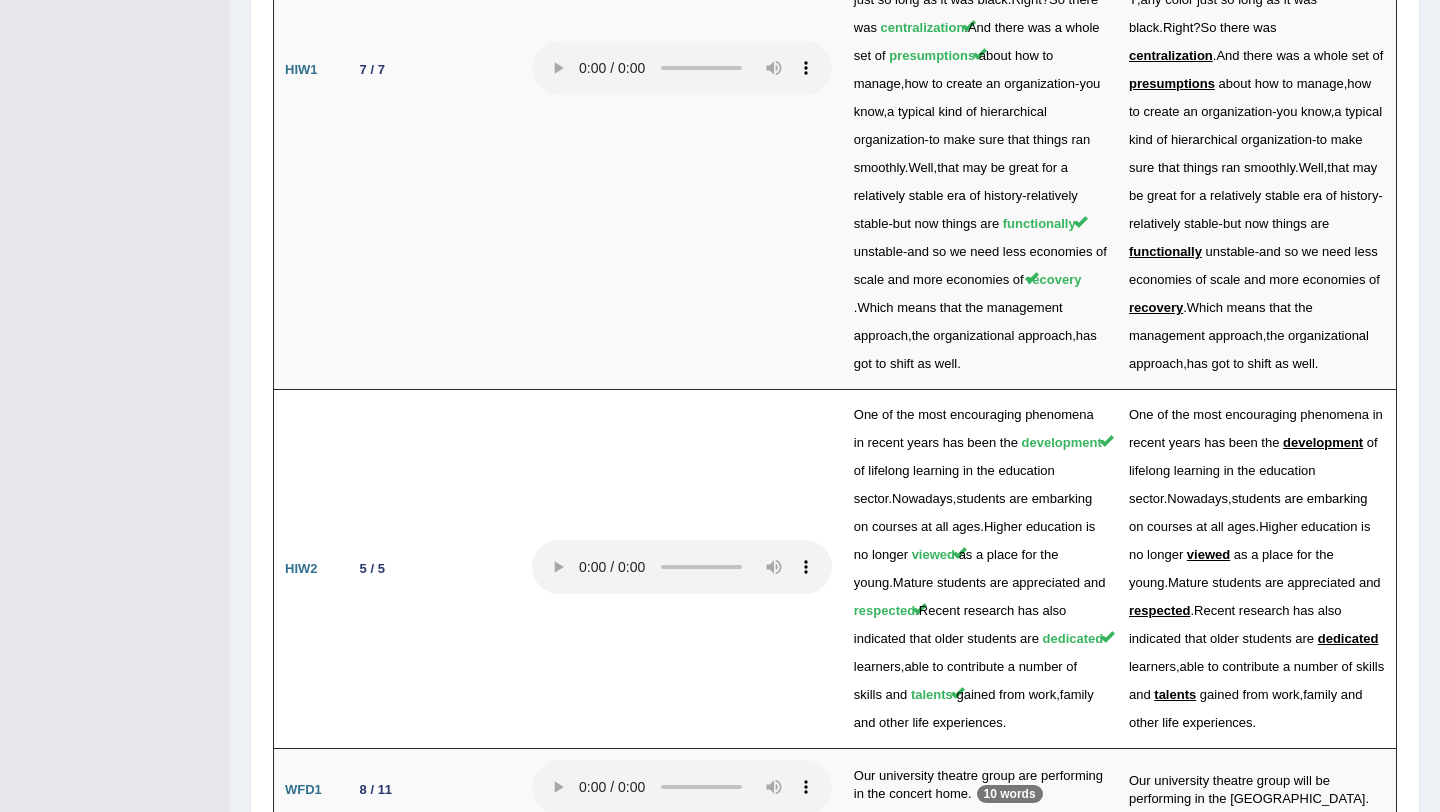 scroll, scrollTop: 3819, scrollLeft: 0, axis: vertical 